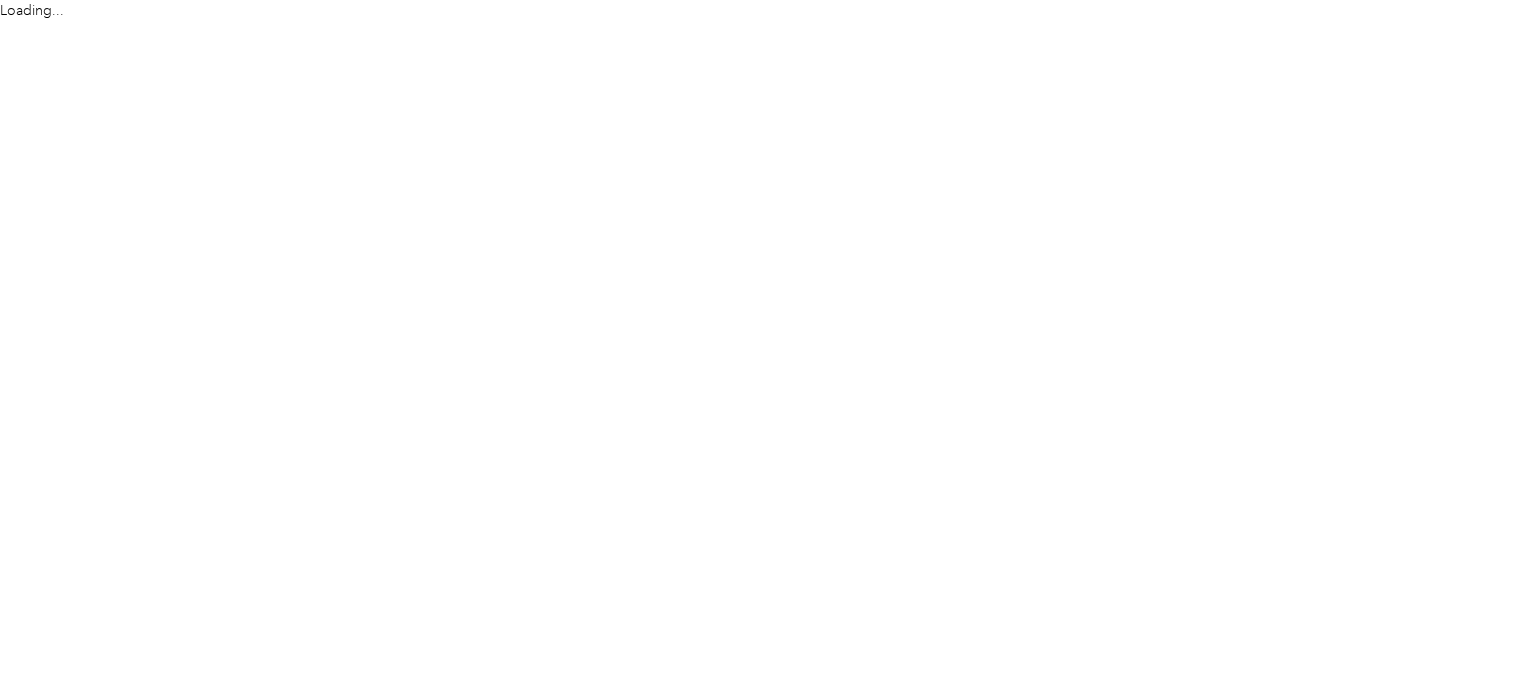 scroll, scrollTop: 0, scrollLeft: 0, axis: both 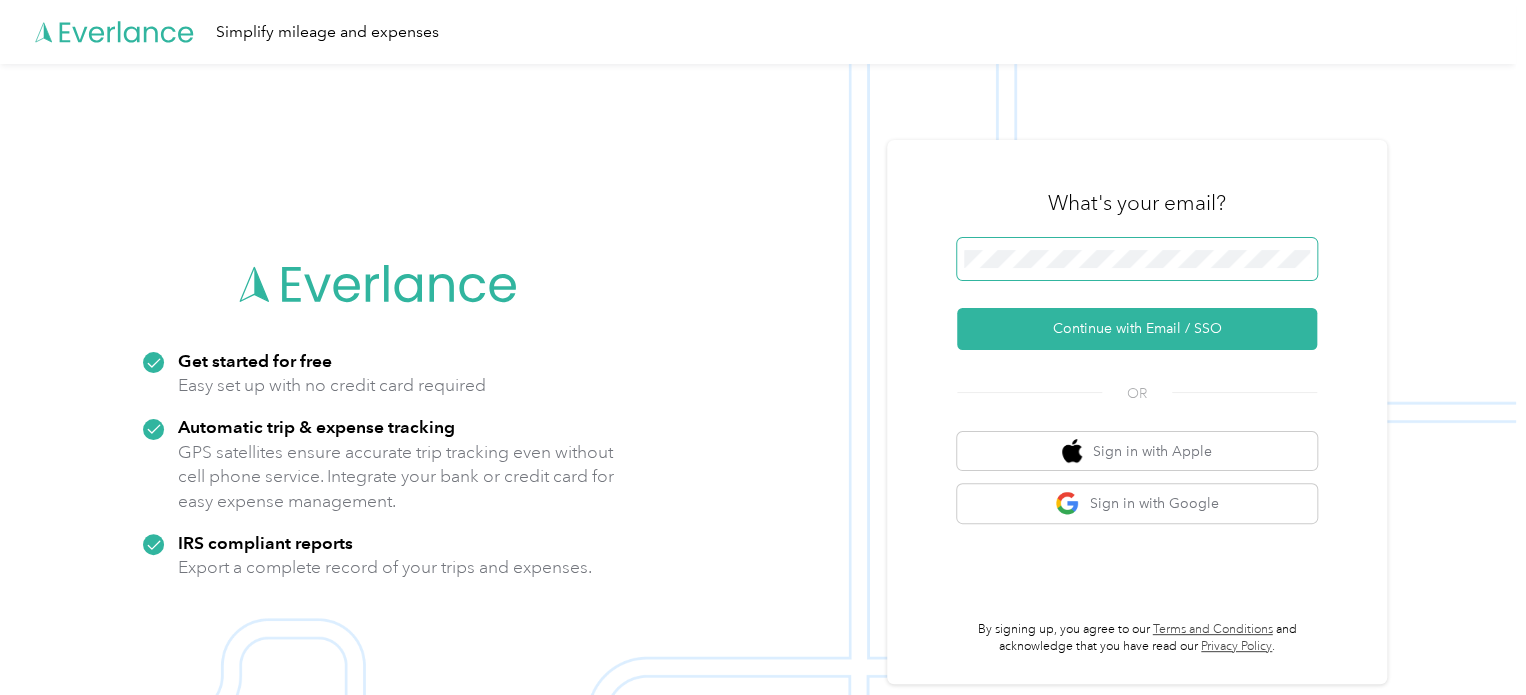 click at bounding box center (1137, 259) 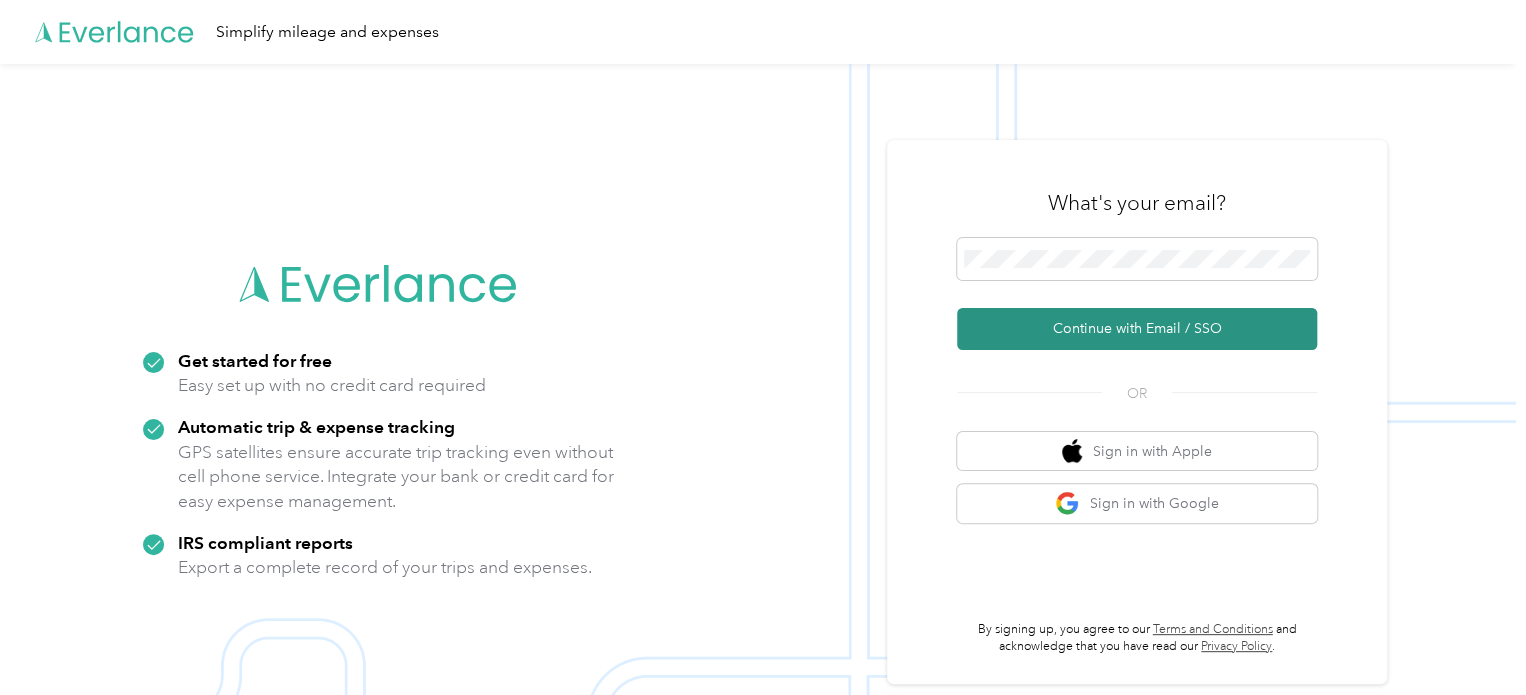 click on "Continue with Email / SSO" at bounding box center (1137, 329) 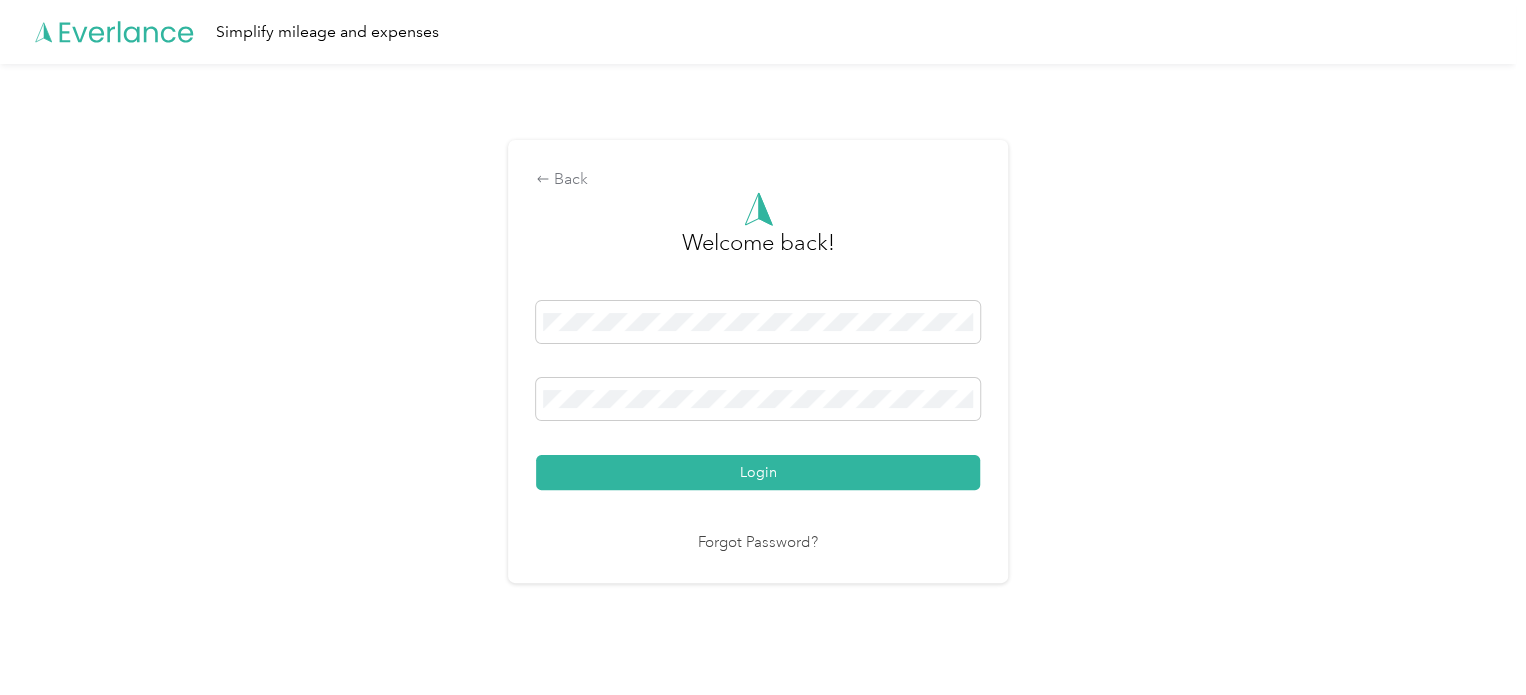 click on "Login" at bounding box center (758, 472) 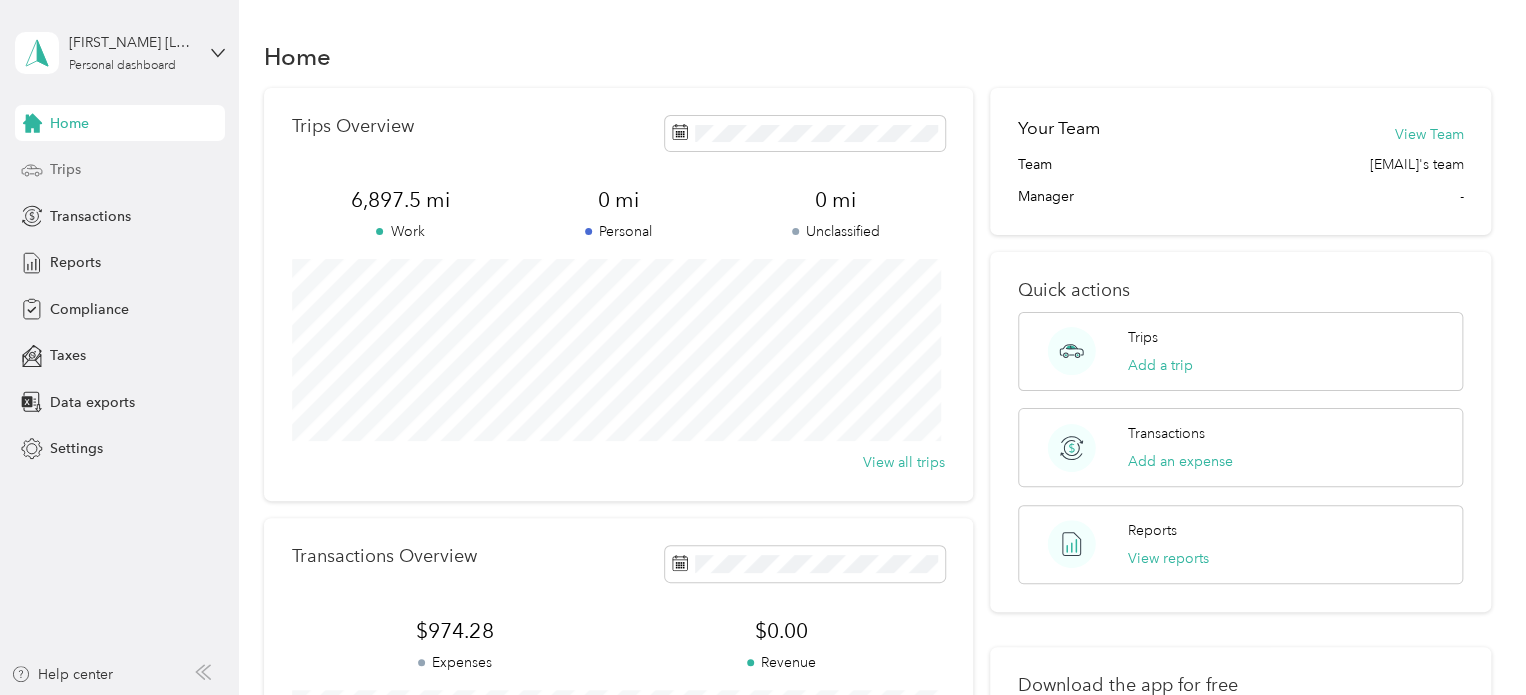 click on "Trips" at bounding box center (65, 169) 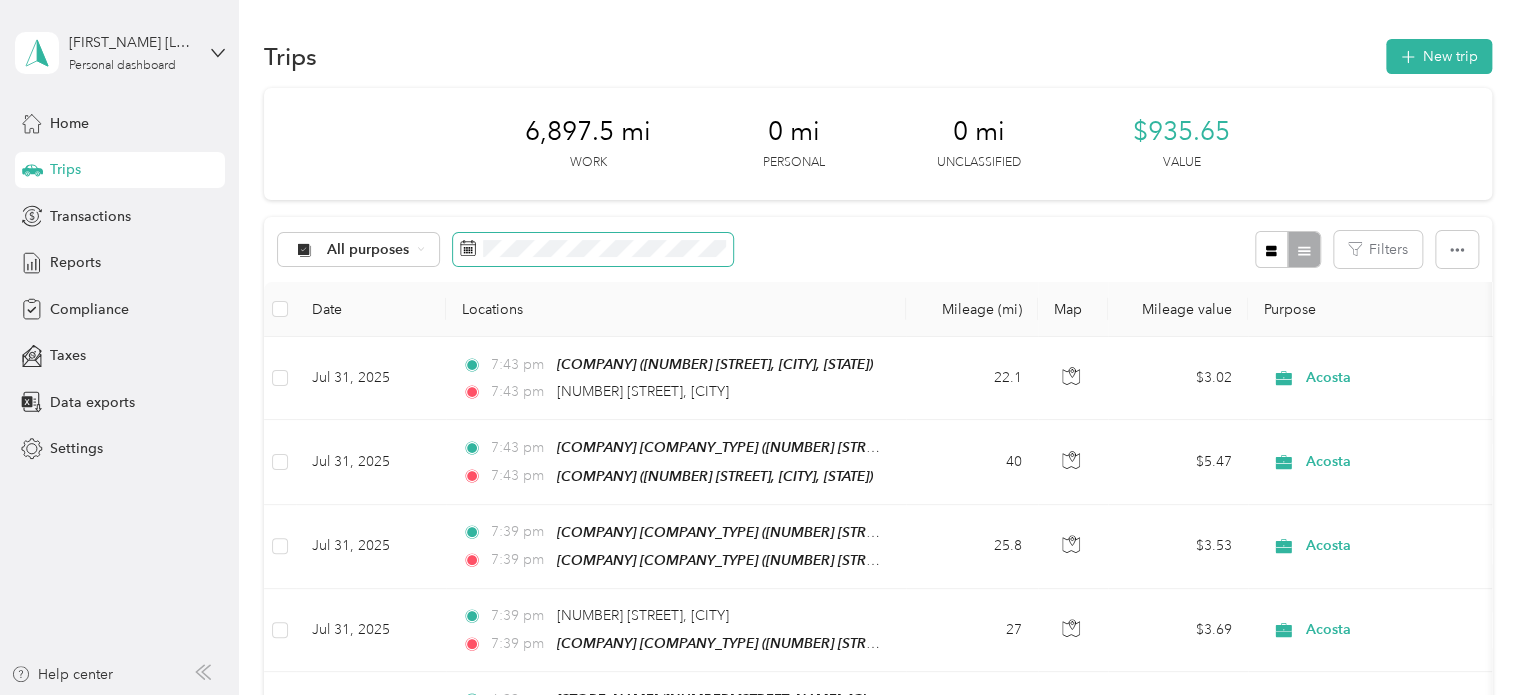 click at bounding box center [593, 250] 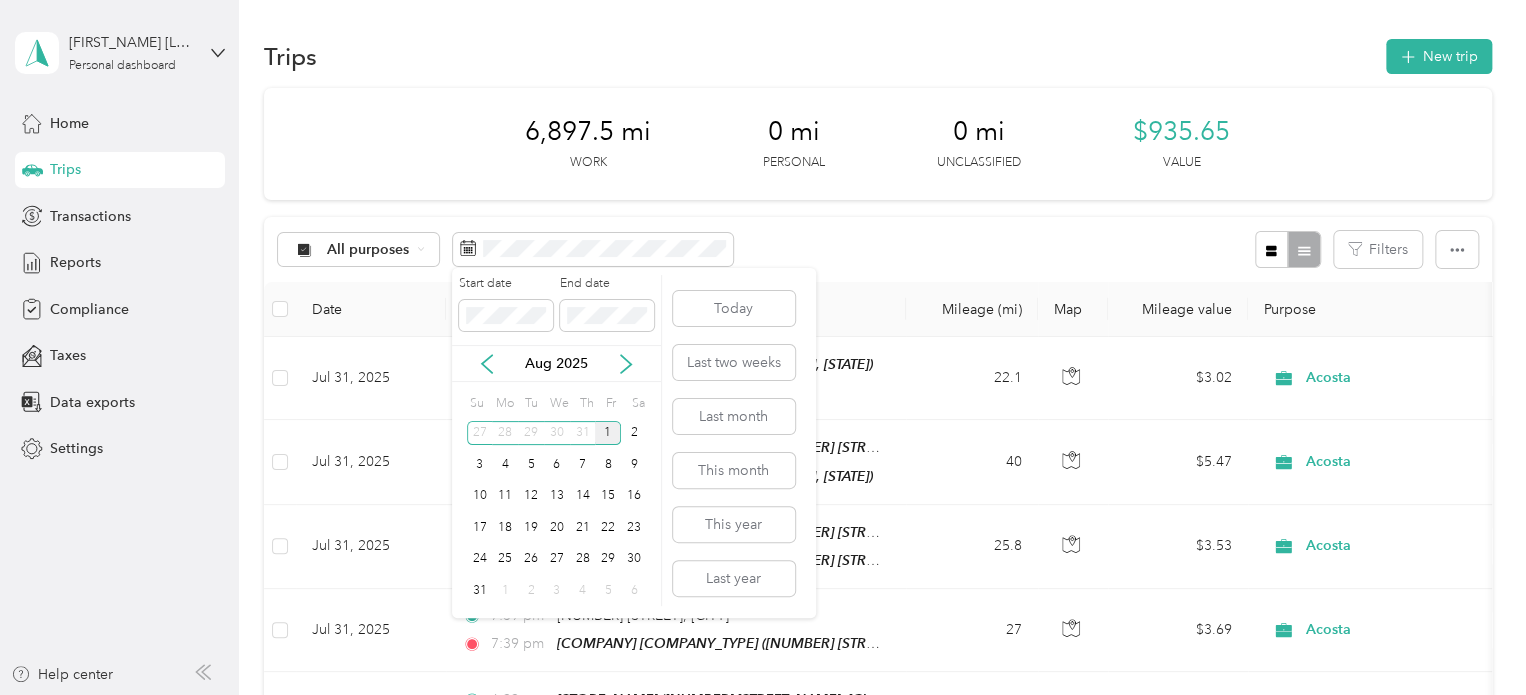 click on "1" at bounding box center [608, 433] 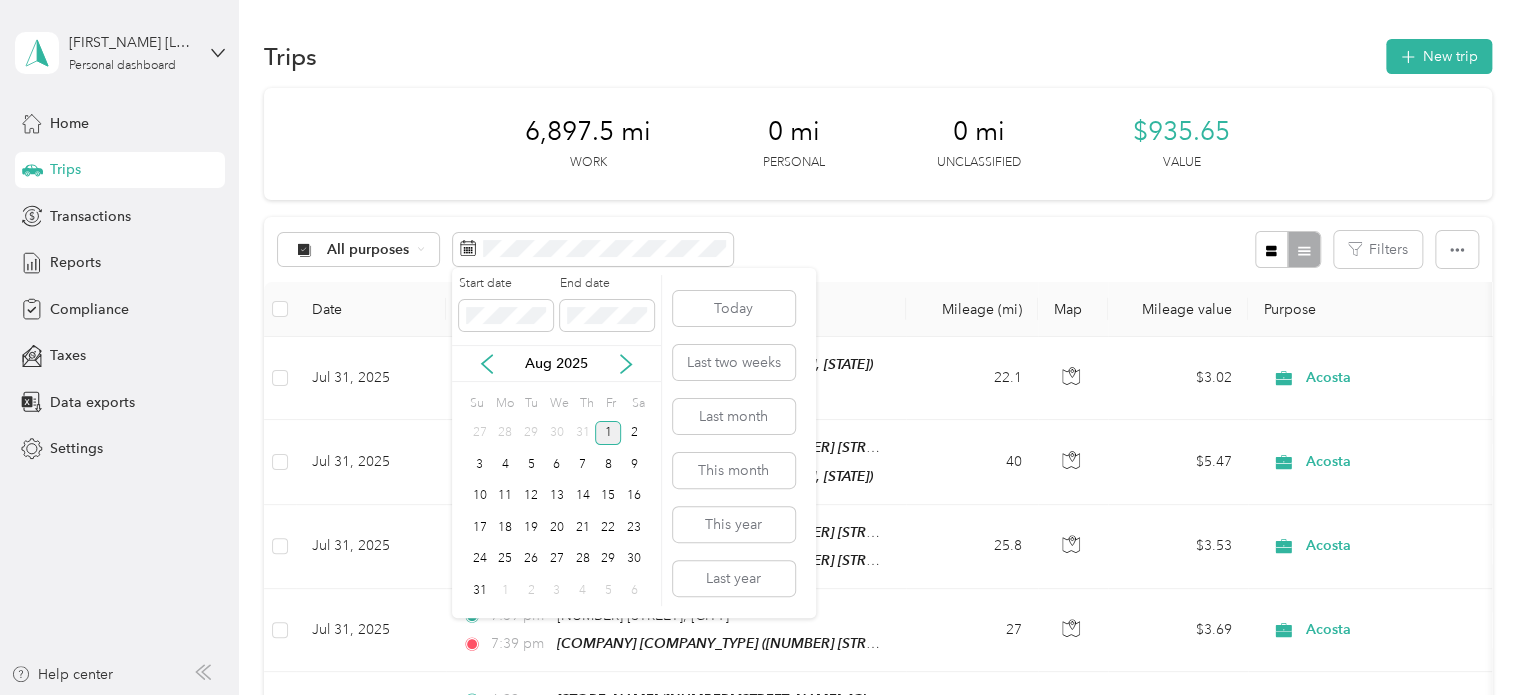 click on "1" at bounding box center (608, 433) 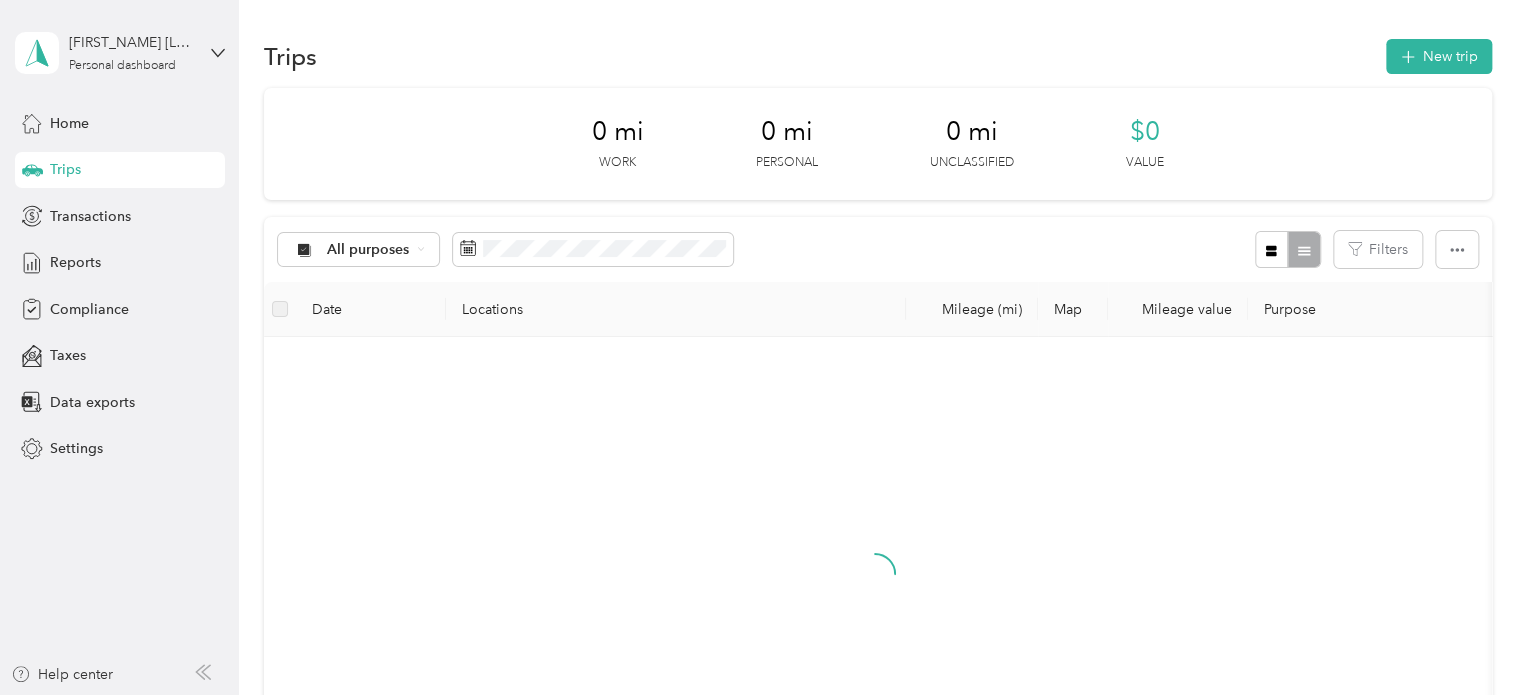 click on "1" at bounding box center (608, 426) 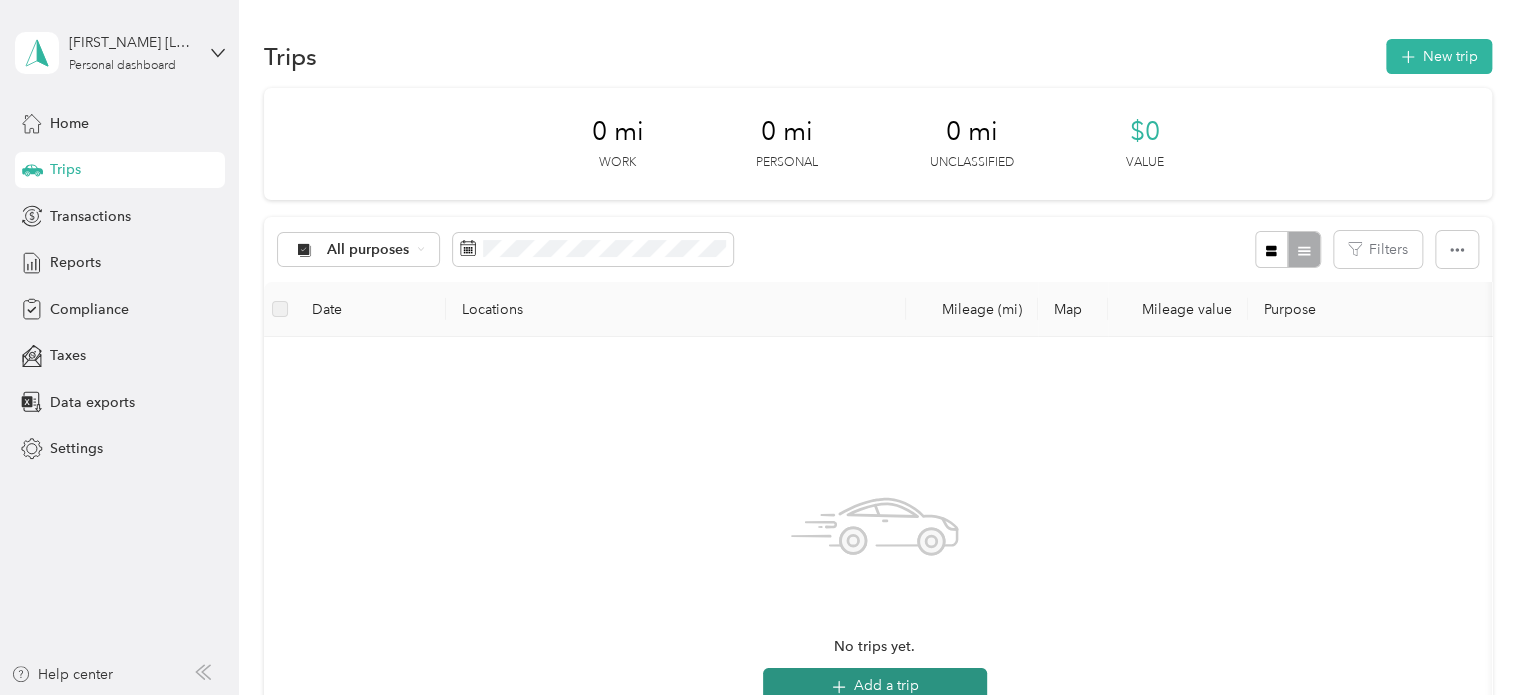click on "Add a trip" at bounding box center (875, 686) 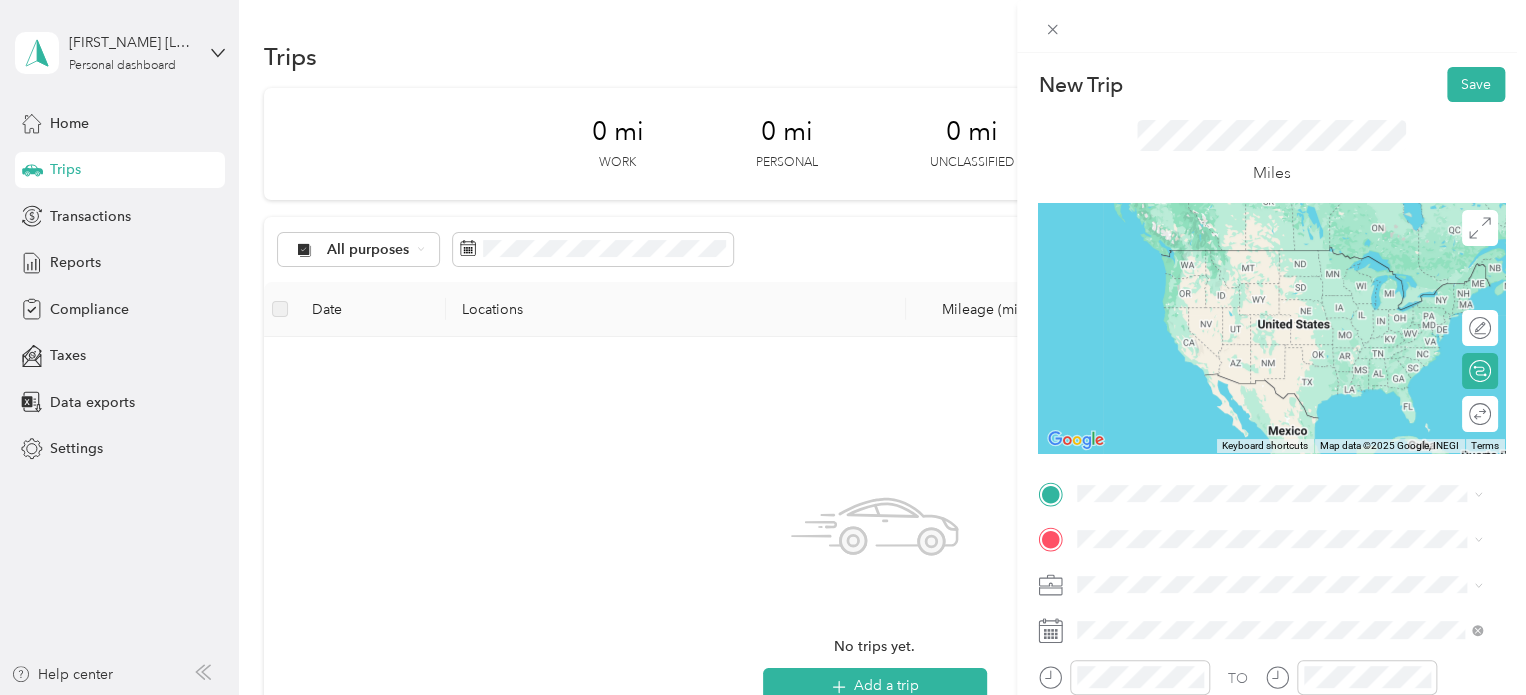 click on "[NUMBER] [STREET_NAME] [STREET_TYPE]
[CITY], [STATE] [POSTAL_CODE], [COUNTRY]" at bounding box center (1259, 257) 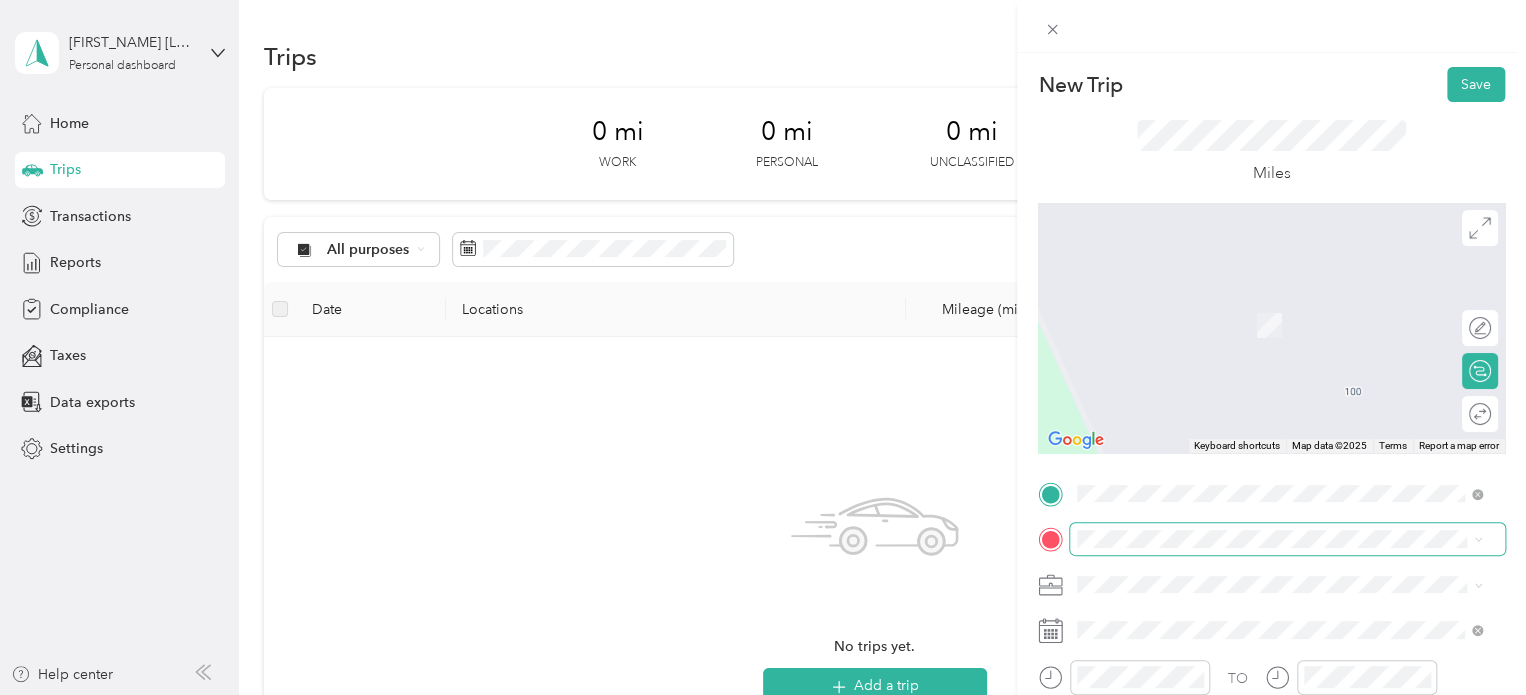 click at bounding box center (1287, 539) 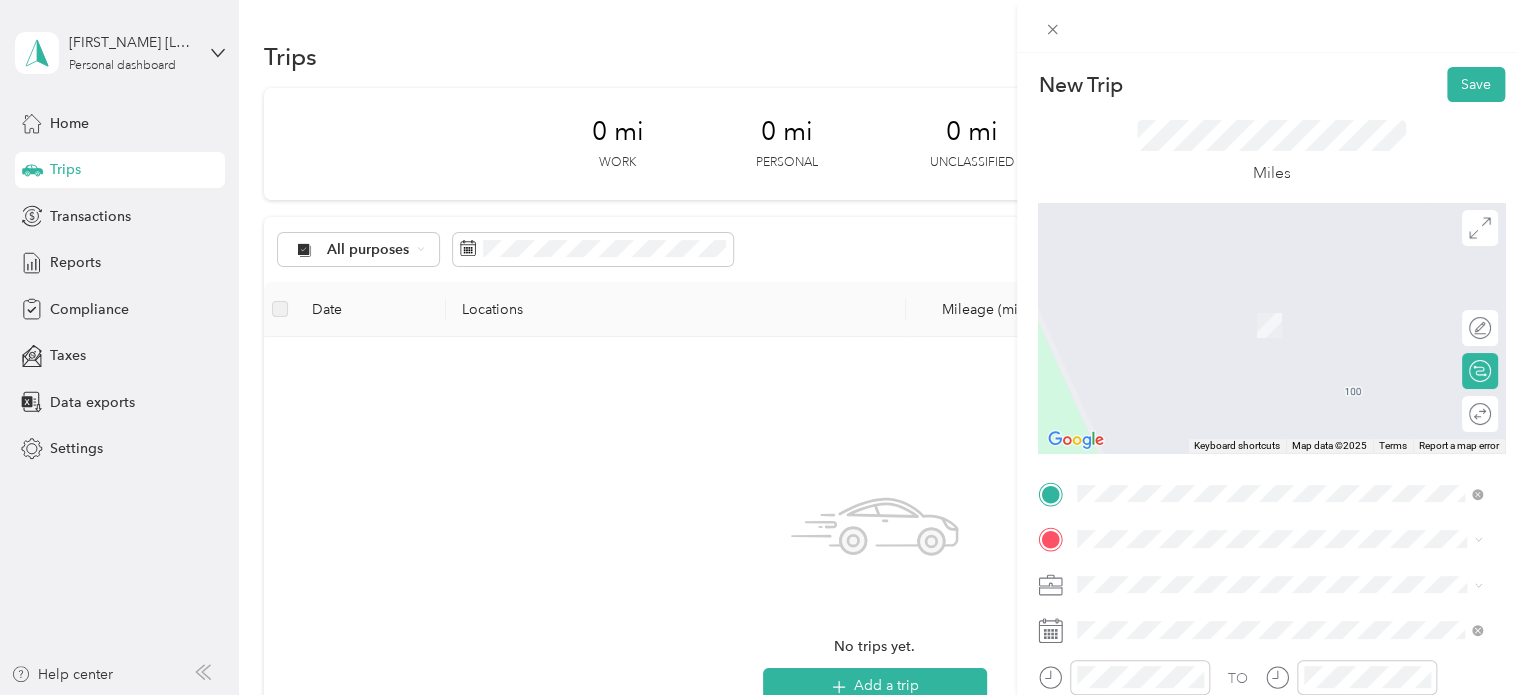 click on "[NUMBER] [STREET_NAME], [POSTAL_CODE], [CITY], [STATE], [COUNTRY]" at bounding box center (1285, 336) 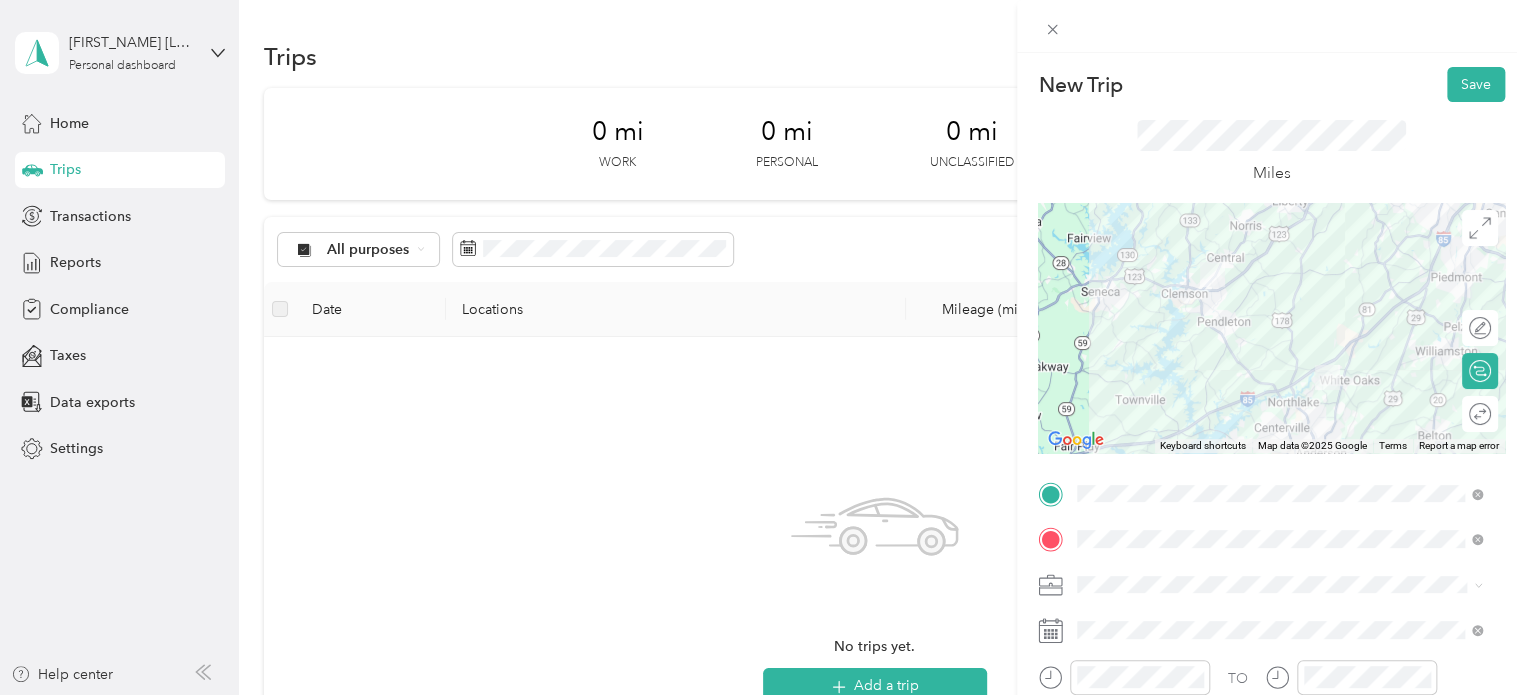 click at bounding box center (1271, 328) 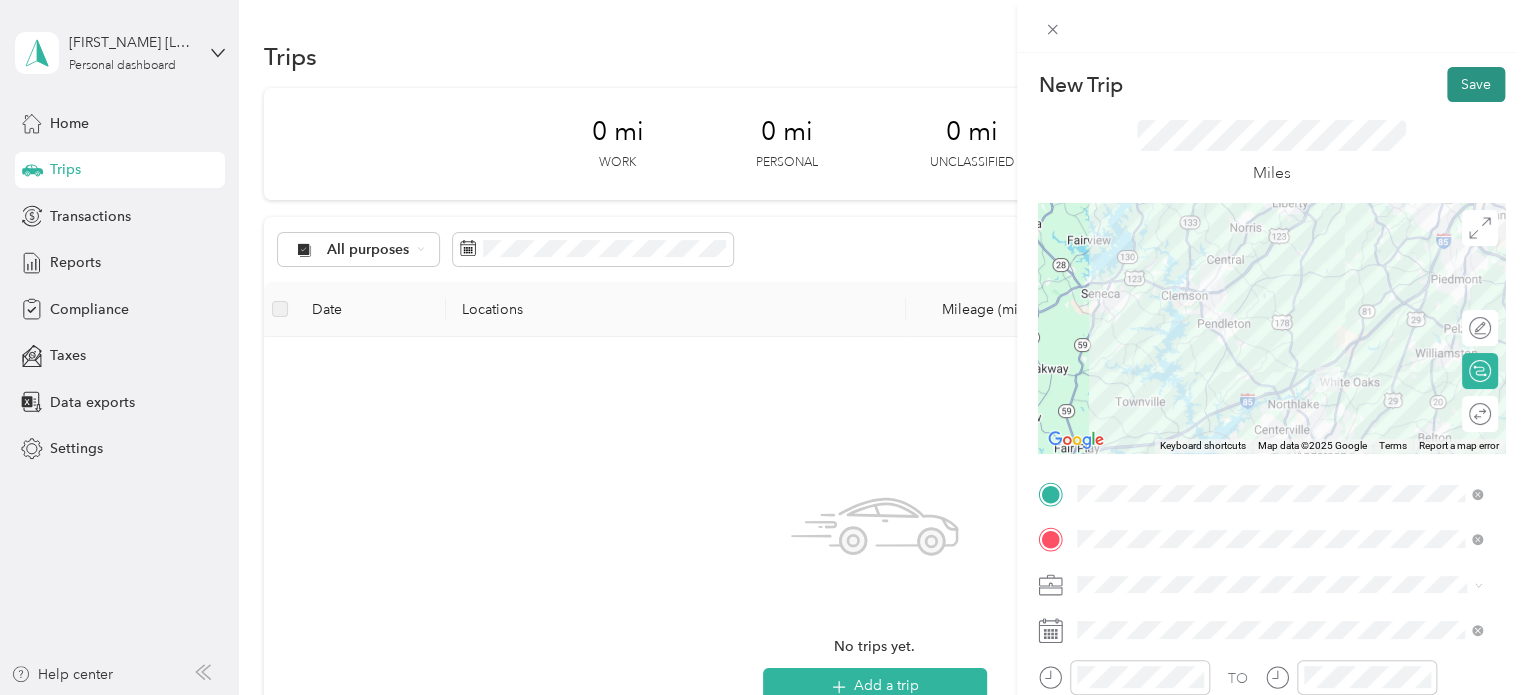 click on "Save" at bounding box center [1476, 84] 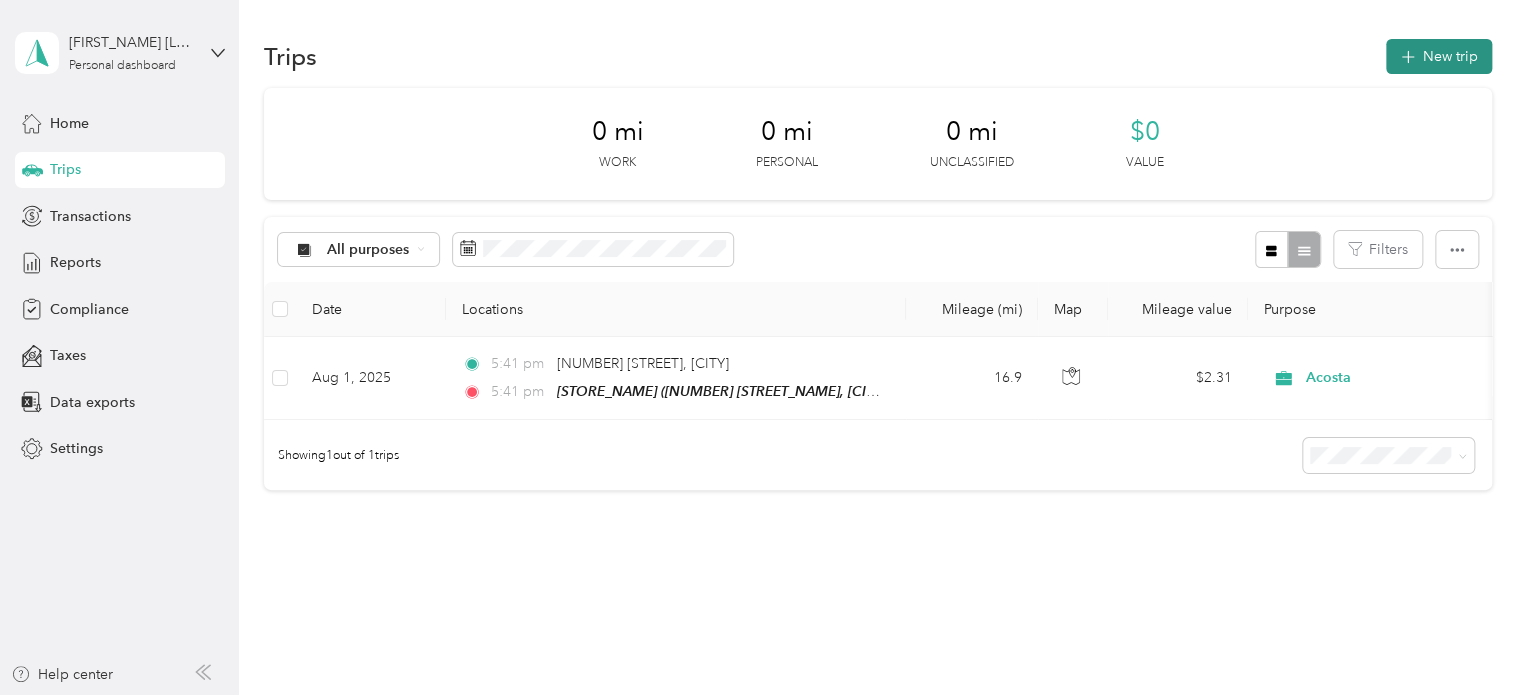 click on "New trip" at bounding box center [1439, 56] 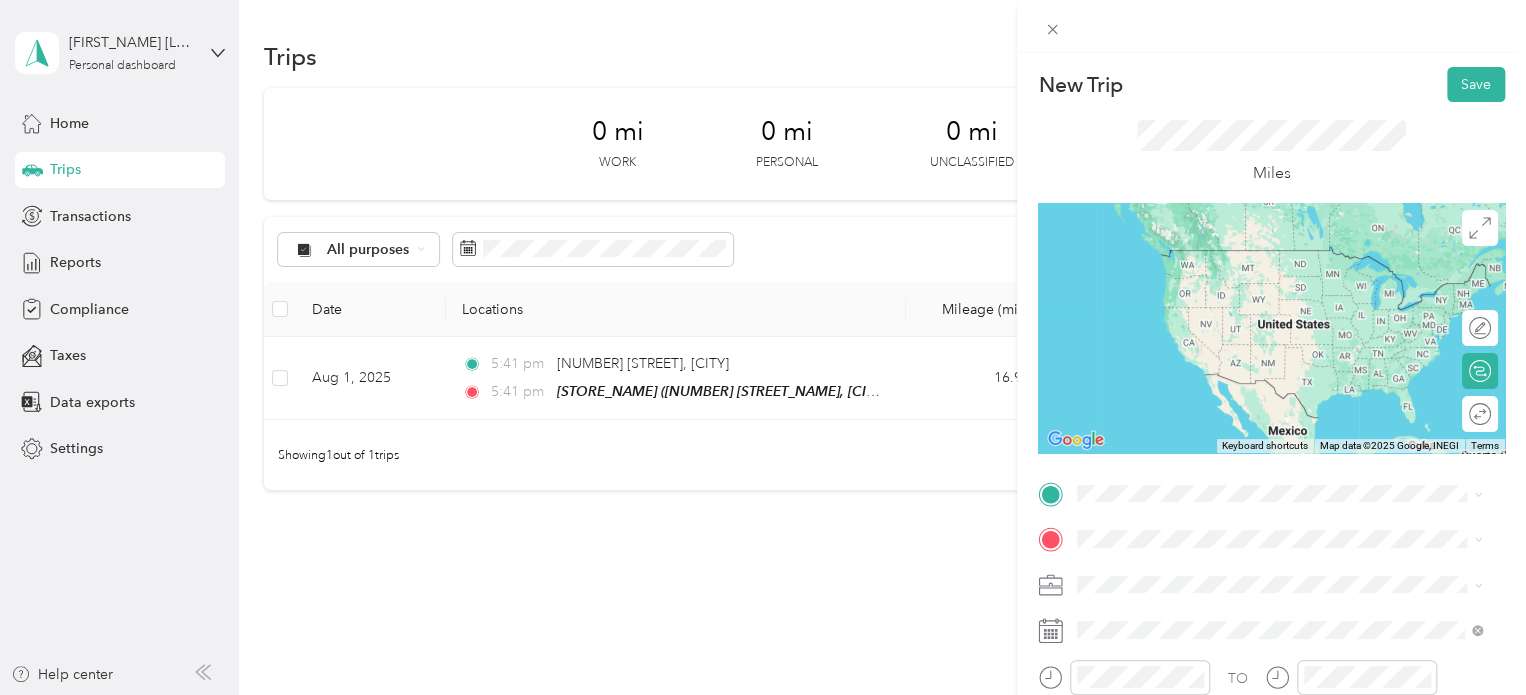 click on "[COMPANY] [NUMBER] [STREET], [POSTAL_CODE], [CITY], [STATE], [COUNTRY]" at bounding box center (1295, 272) 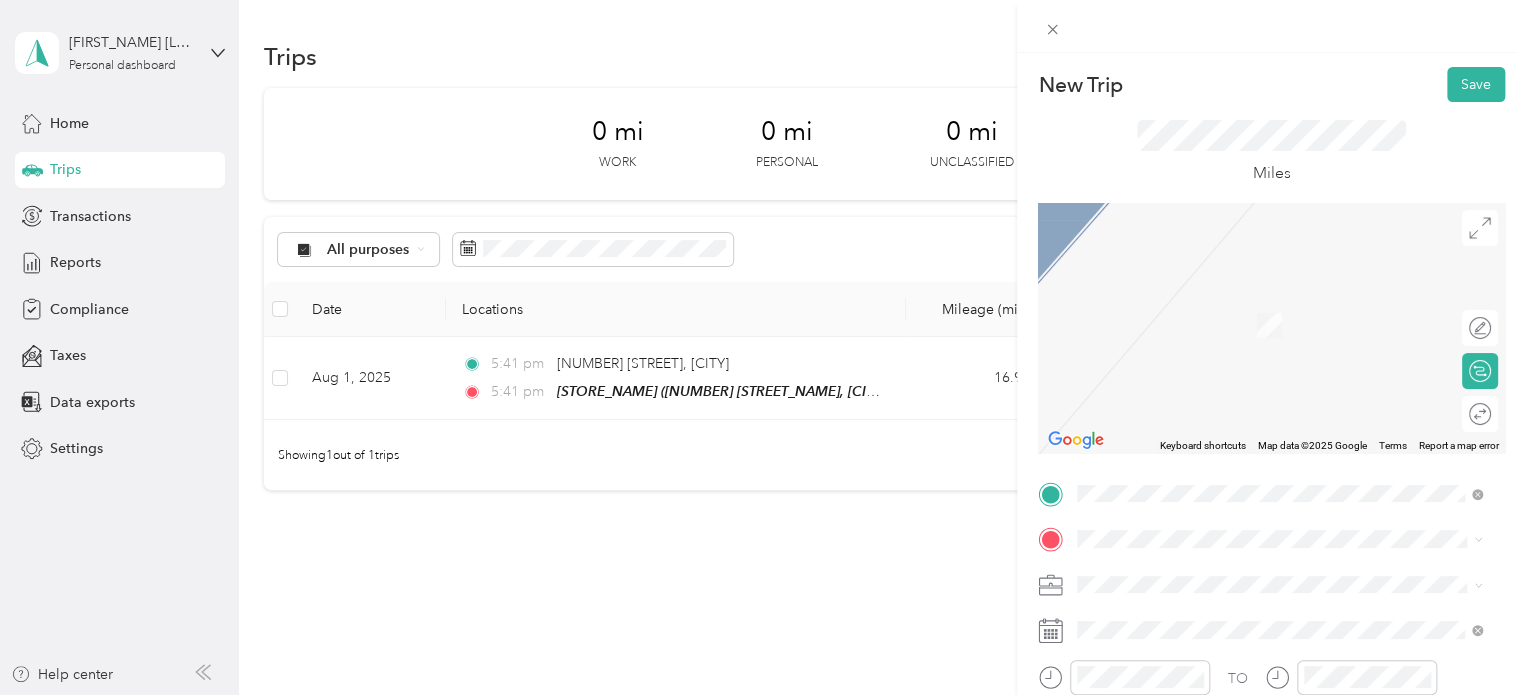 click on "TEAM Ingles [CITY]" at bounding box center (1295, 304) 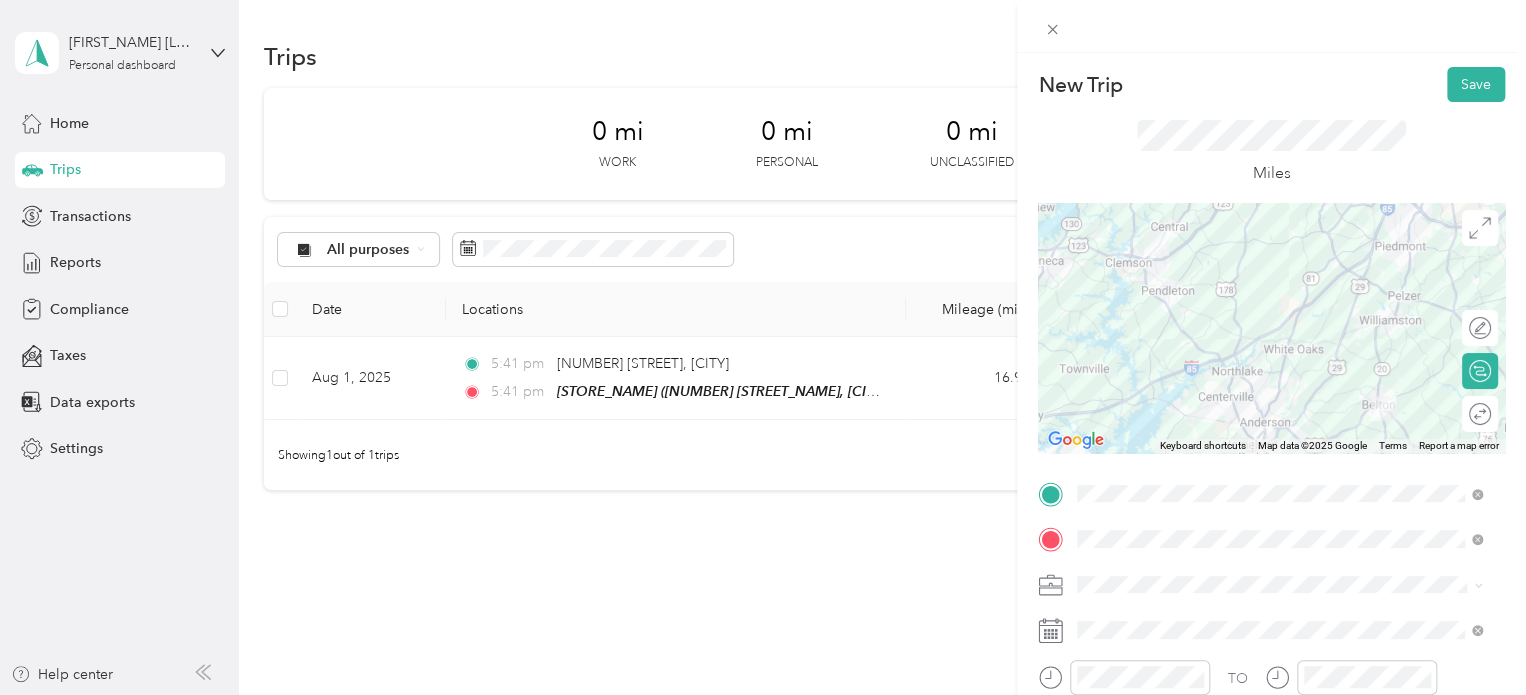 click at bounding box center [1271, 328] 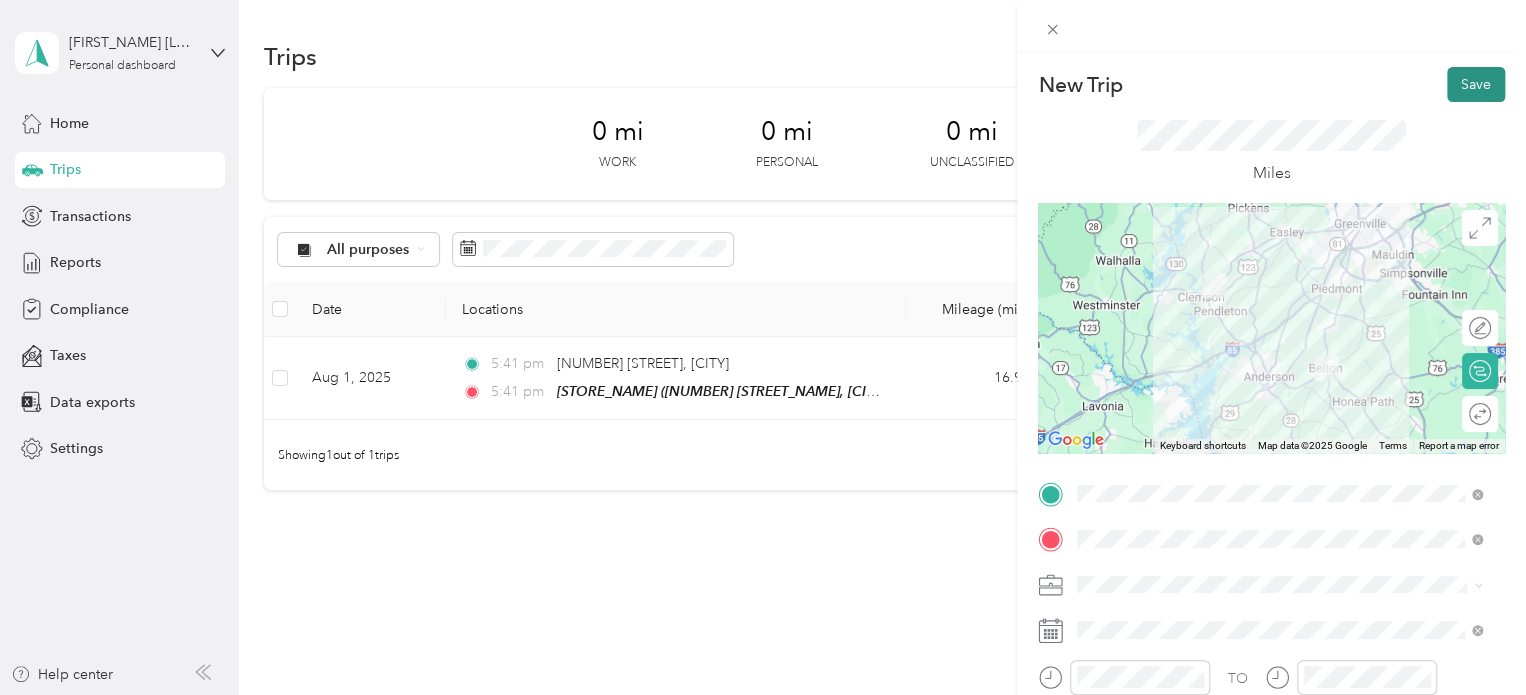 click on "Save" at bounding box center (1476, 84) 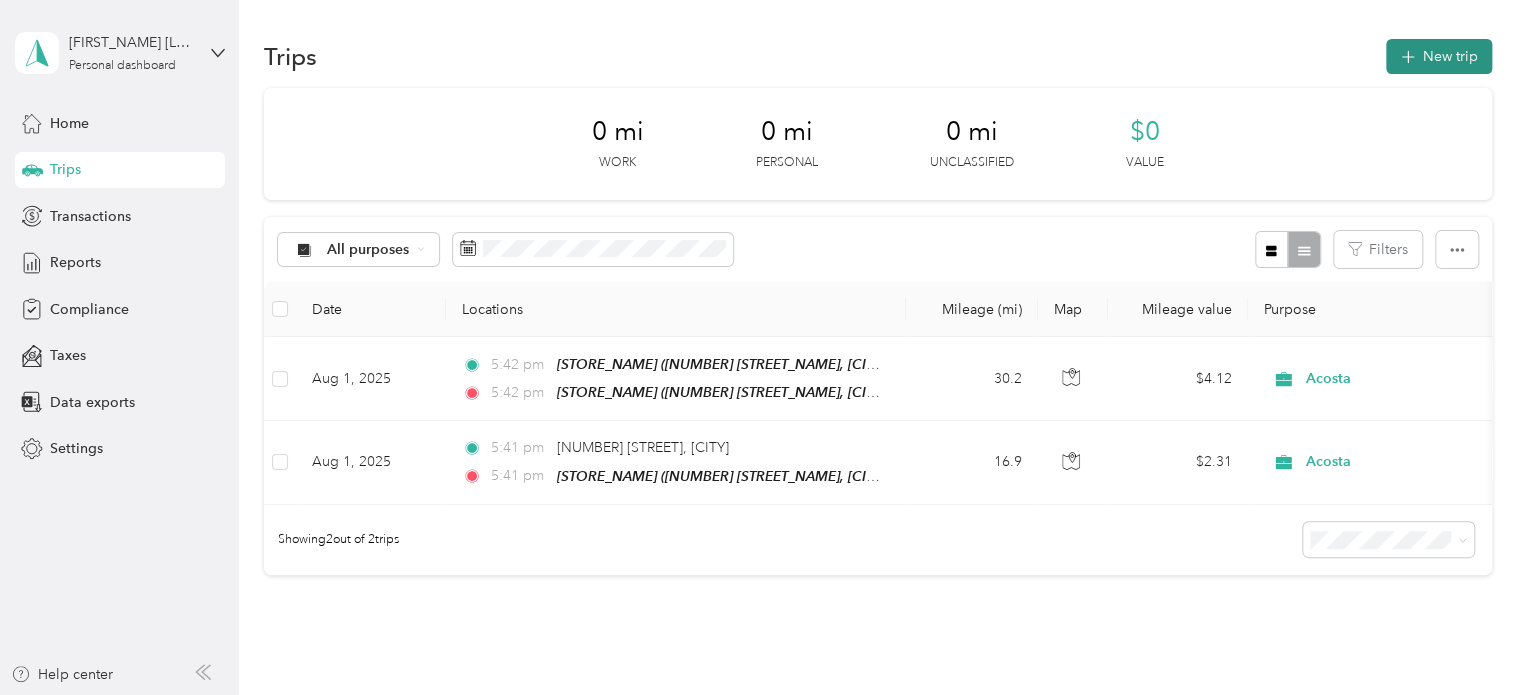 click on "New trip" at bounding box center (1439, 56) 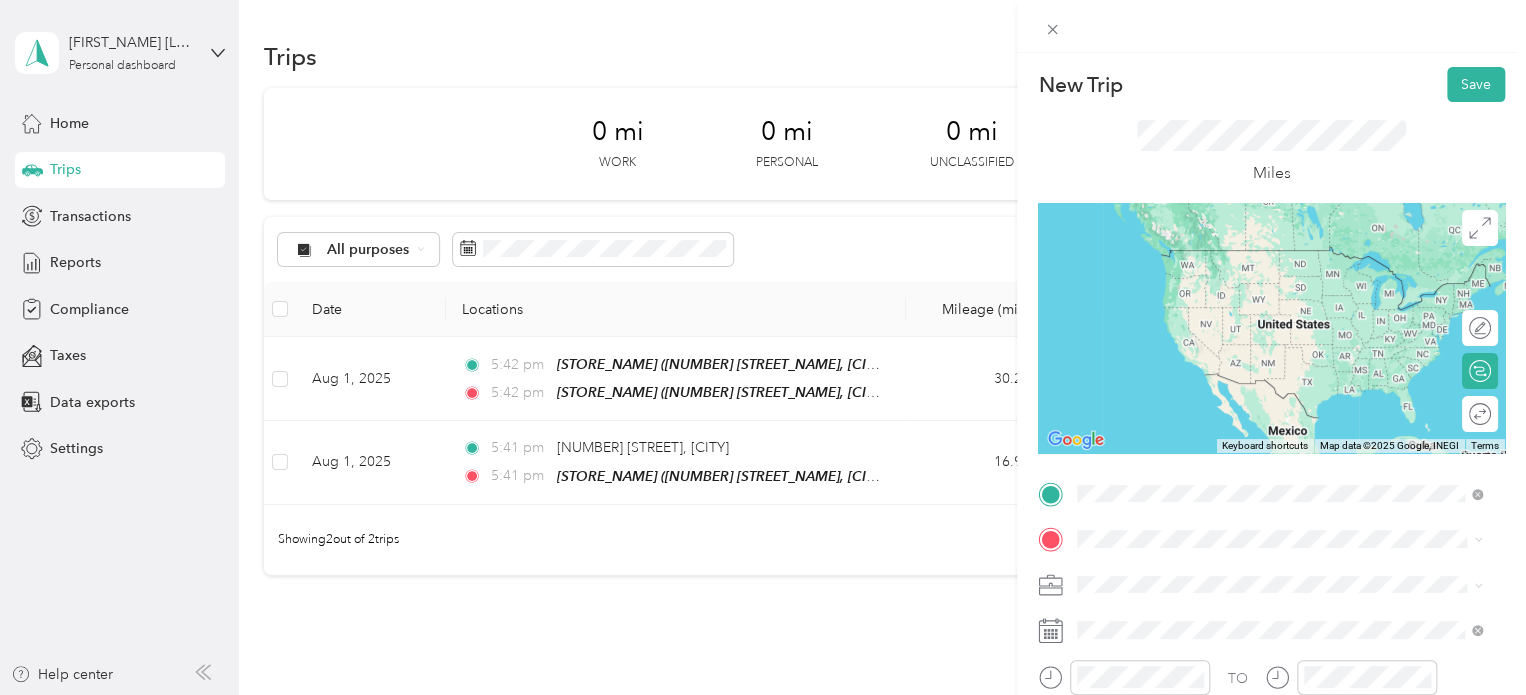 click on "[STORE_NAME] [NUMBER] [STREET_NAME], [POSTAL_CODE], [CITY], [STATE], [COUNTRY]" at bounding box center (1295, 283) 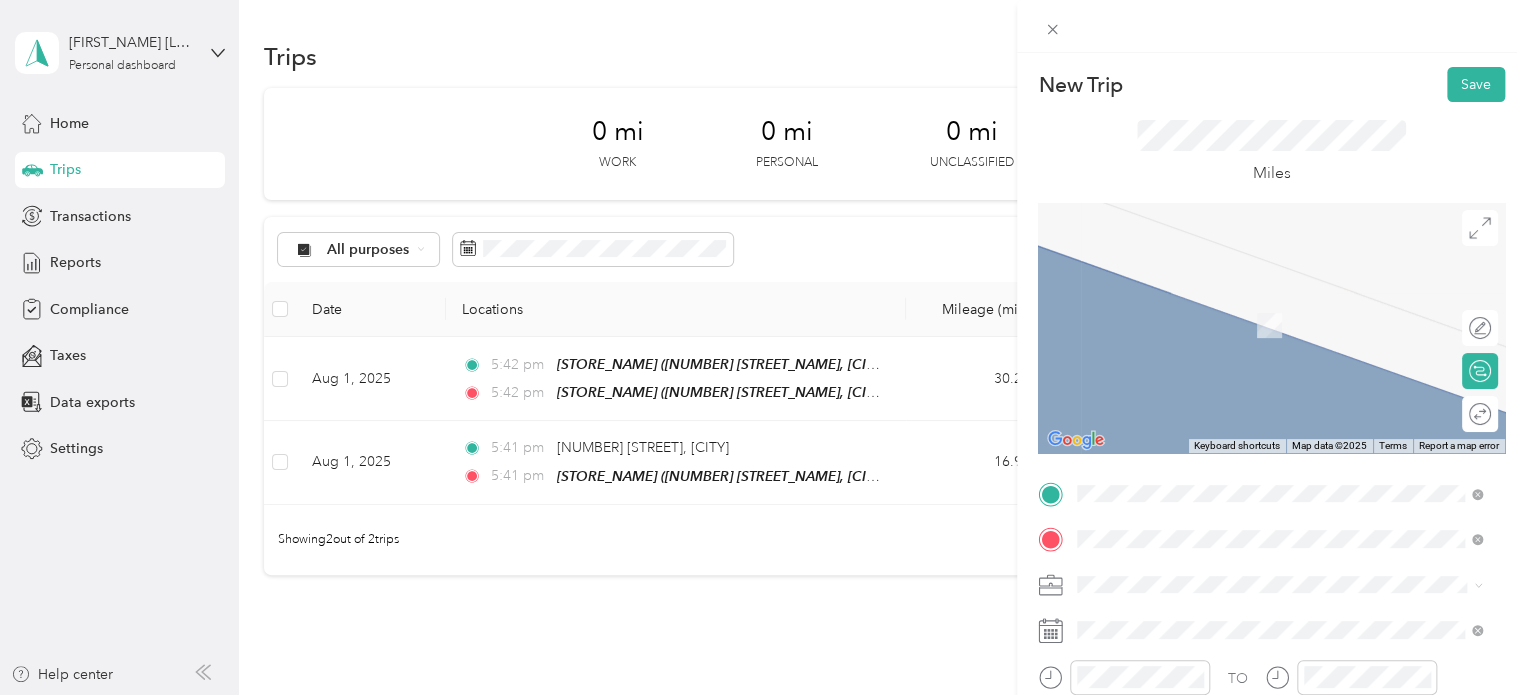click on "[NUMBER] [STREET_NAME] [STREET_TYPE]
[CITY], [STATE] [POSTAL_CODE], [COUNTRY]" at bounding box center (1259, 304) 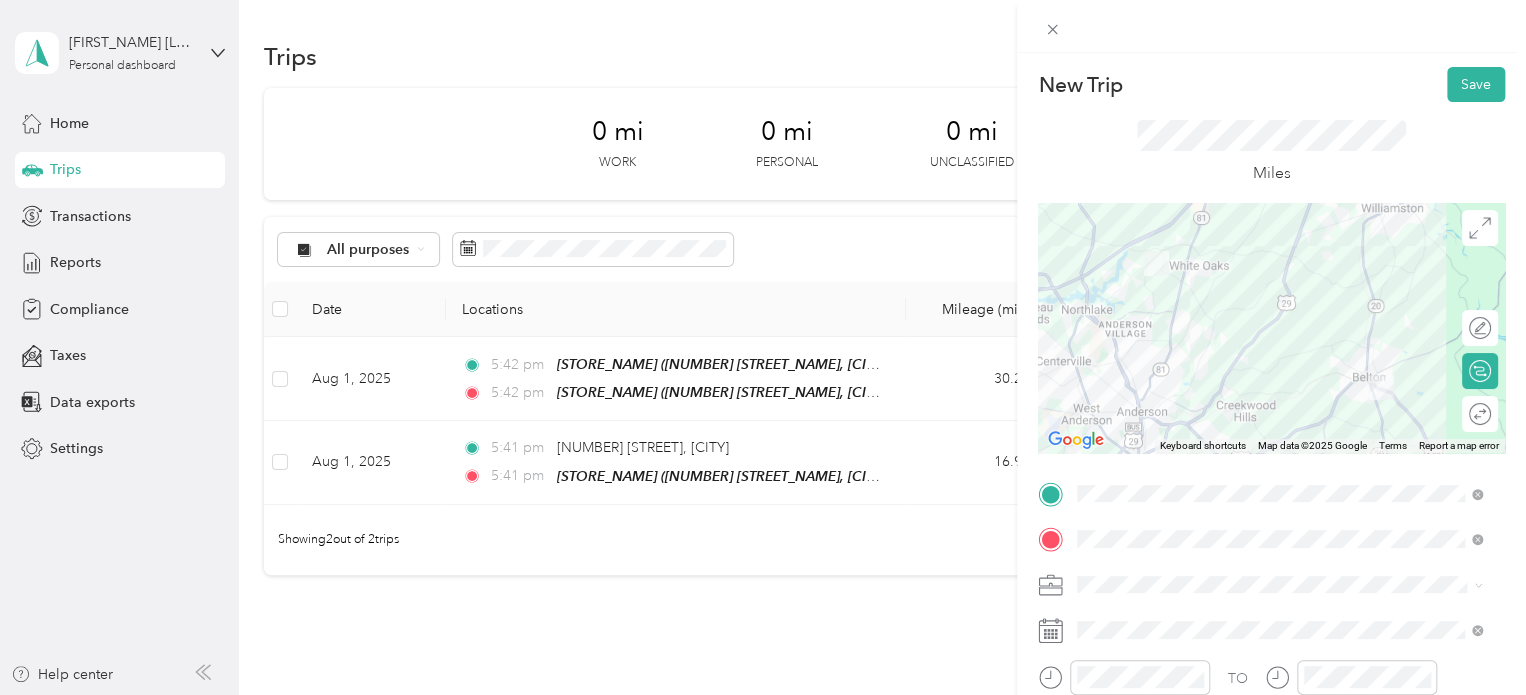 click at bounding box center [1271, 328] 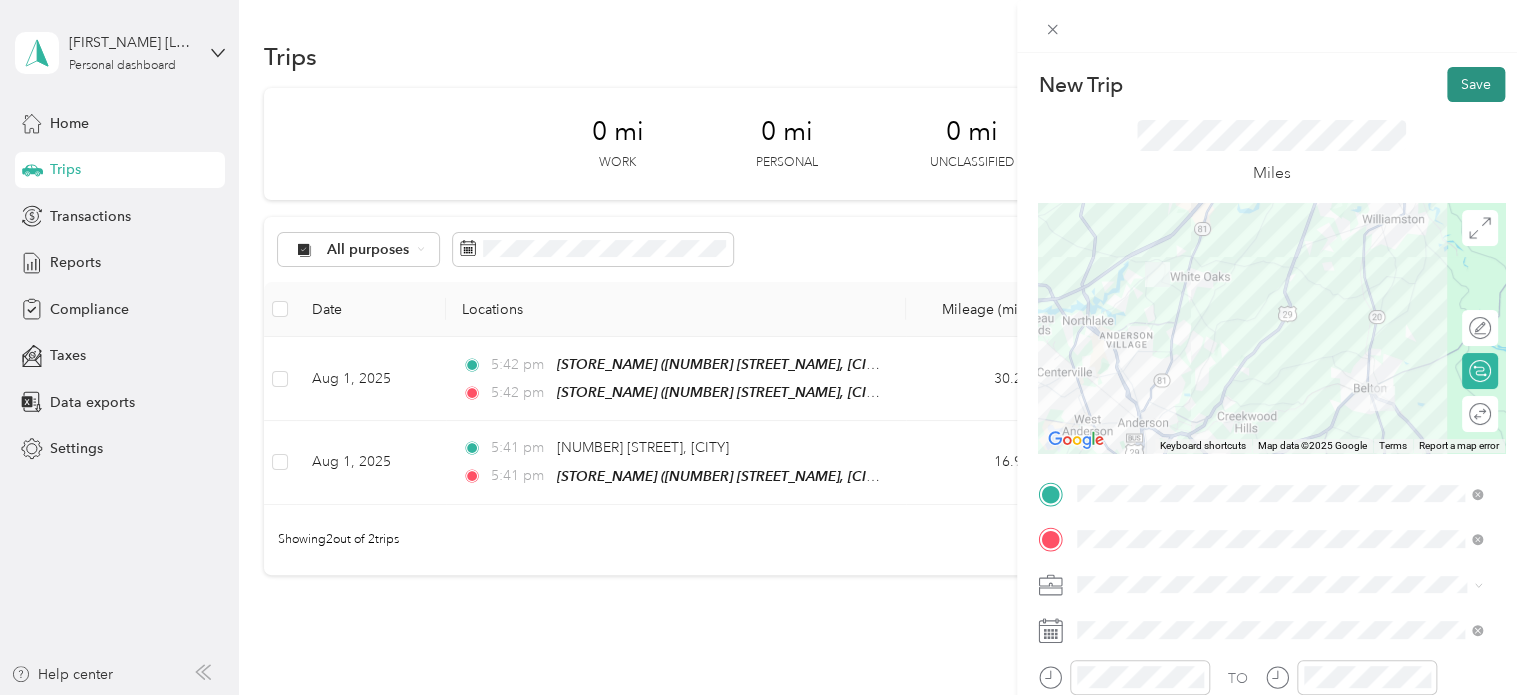 click on "Save" at bounding box center [1476, 84] 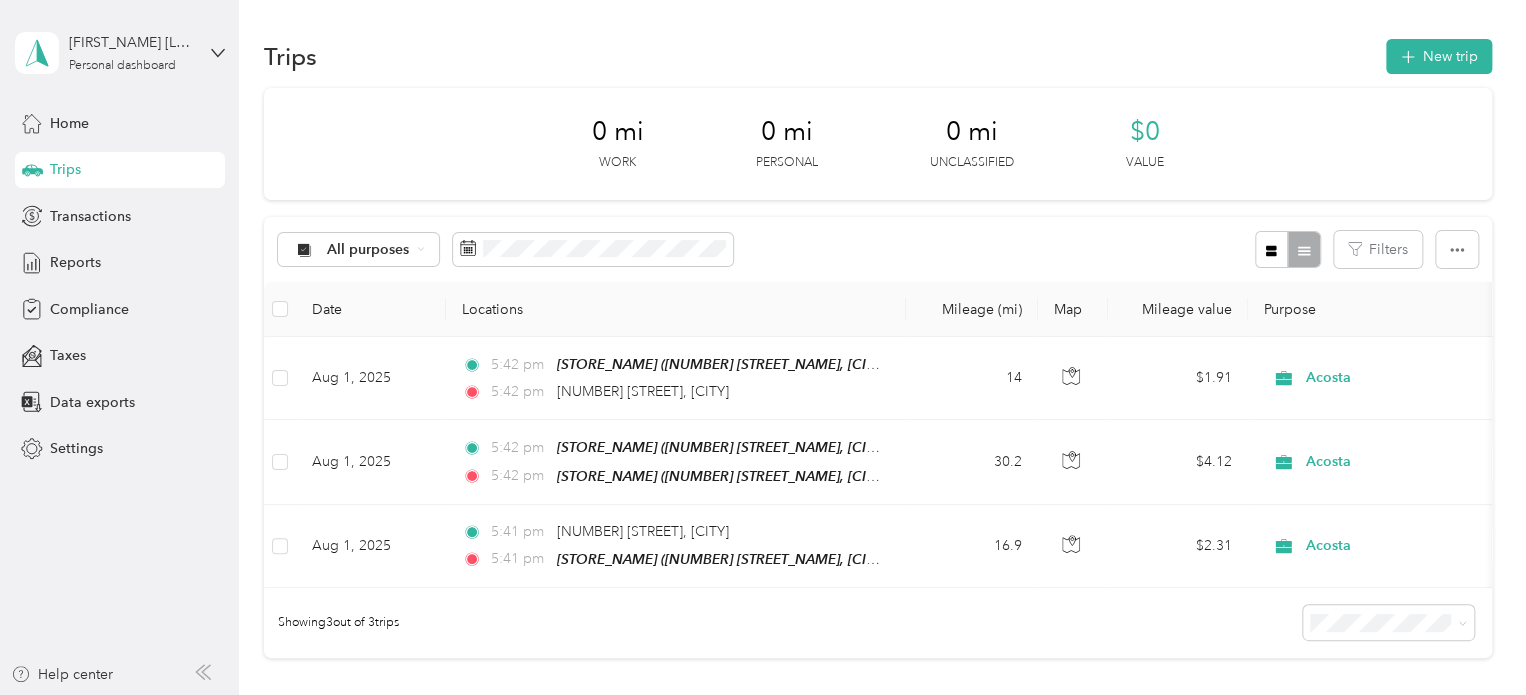 click on "[FIRST_NAME] [LAST_NAME] [PERSONAL_DASHBOARD]" at bounding box center (120, 53) 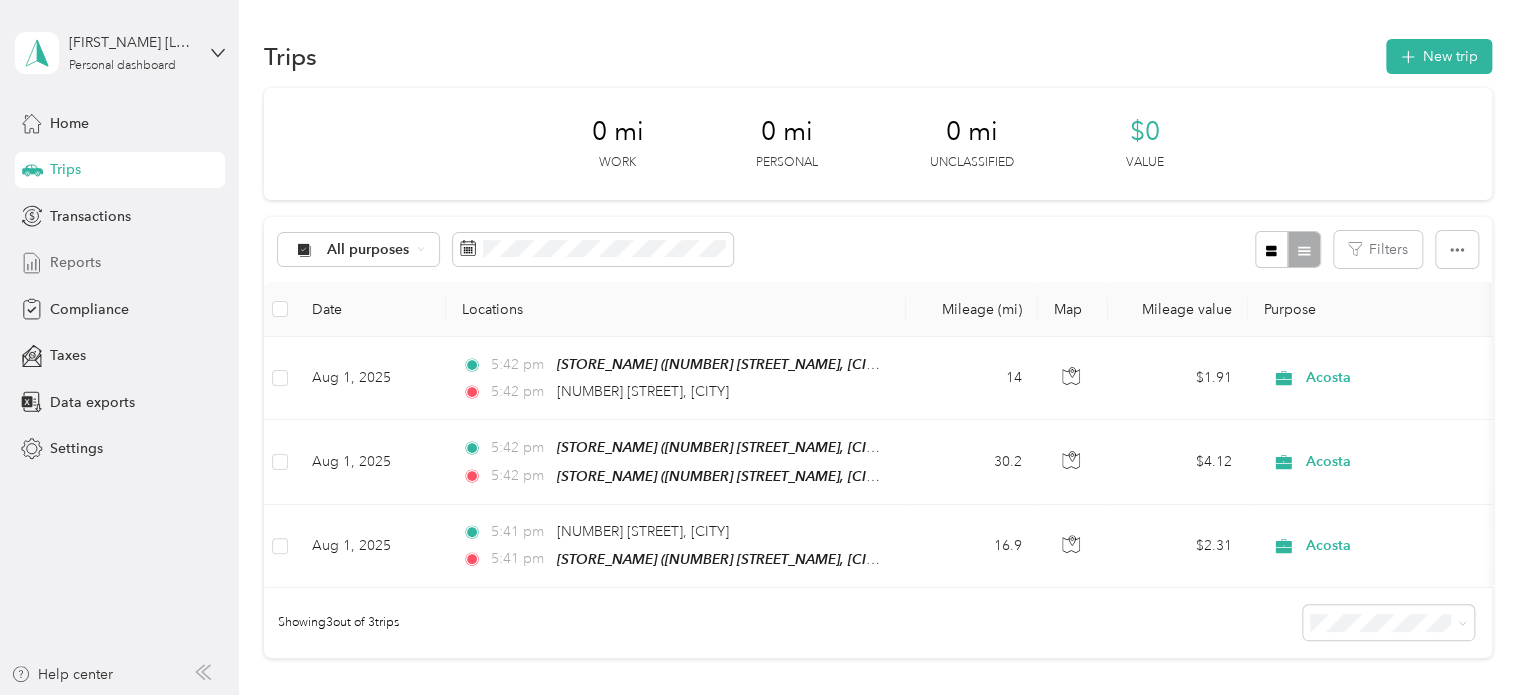 click on "Reports" at bounding box center (75, 262) 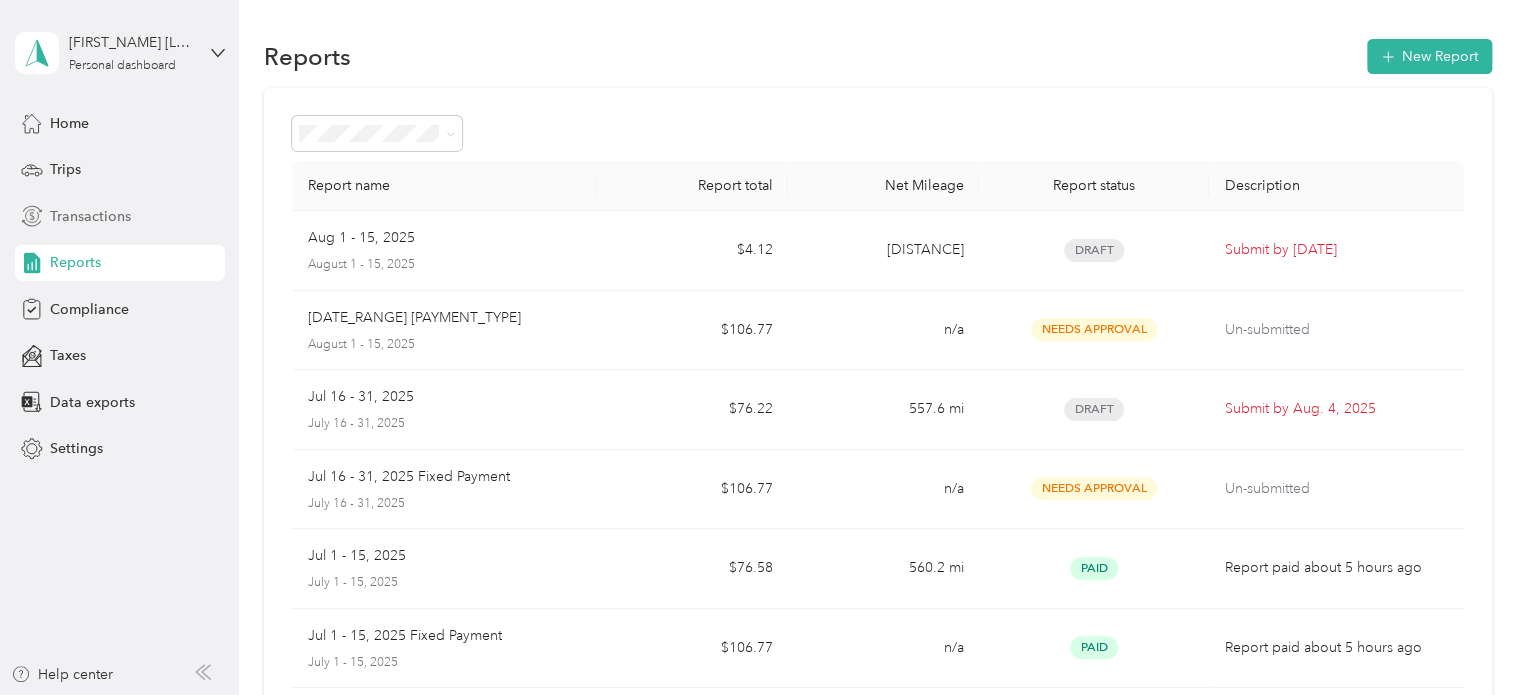 click on "Transactions" at bounding box center (90, 216) 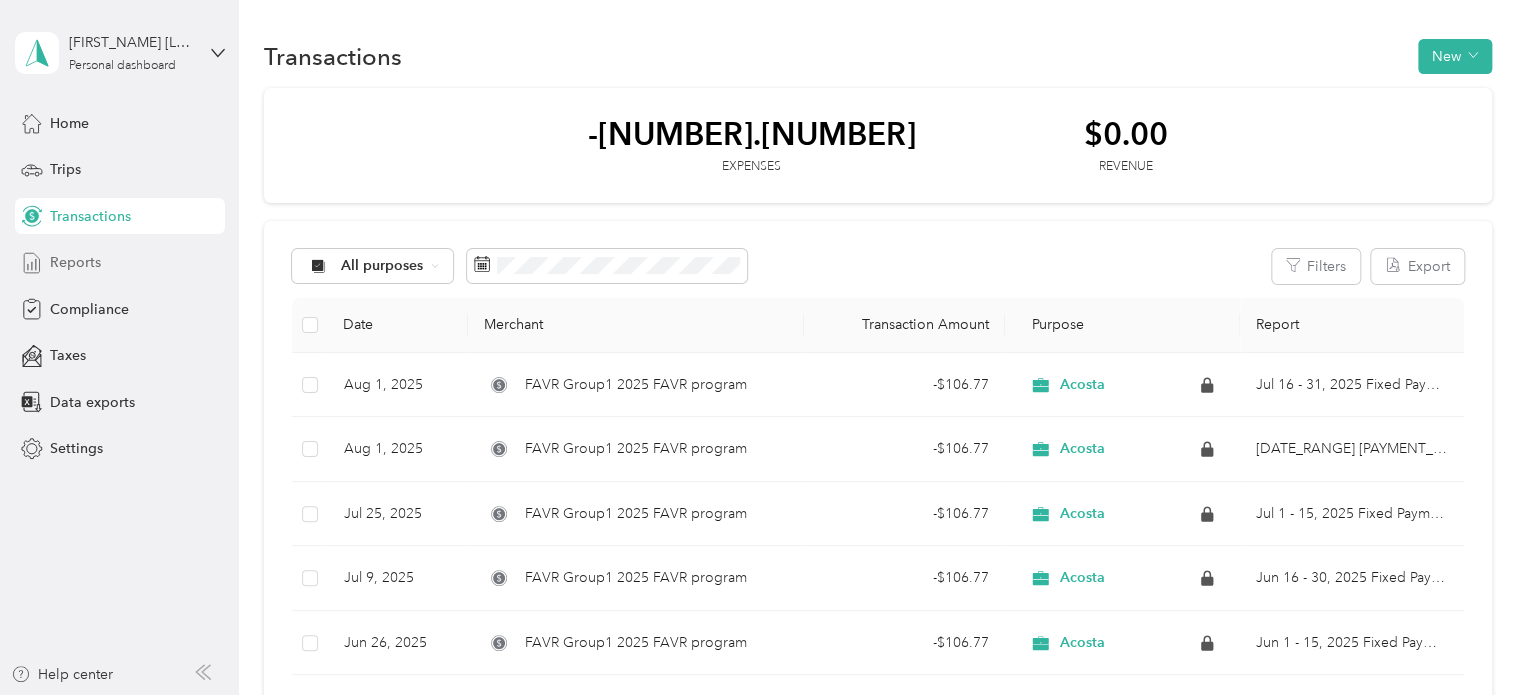 click on "Reports" at bounding box center [75, 262] 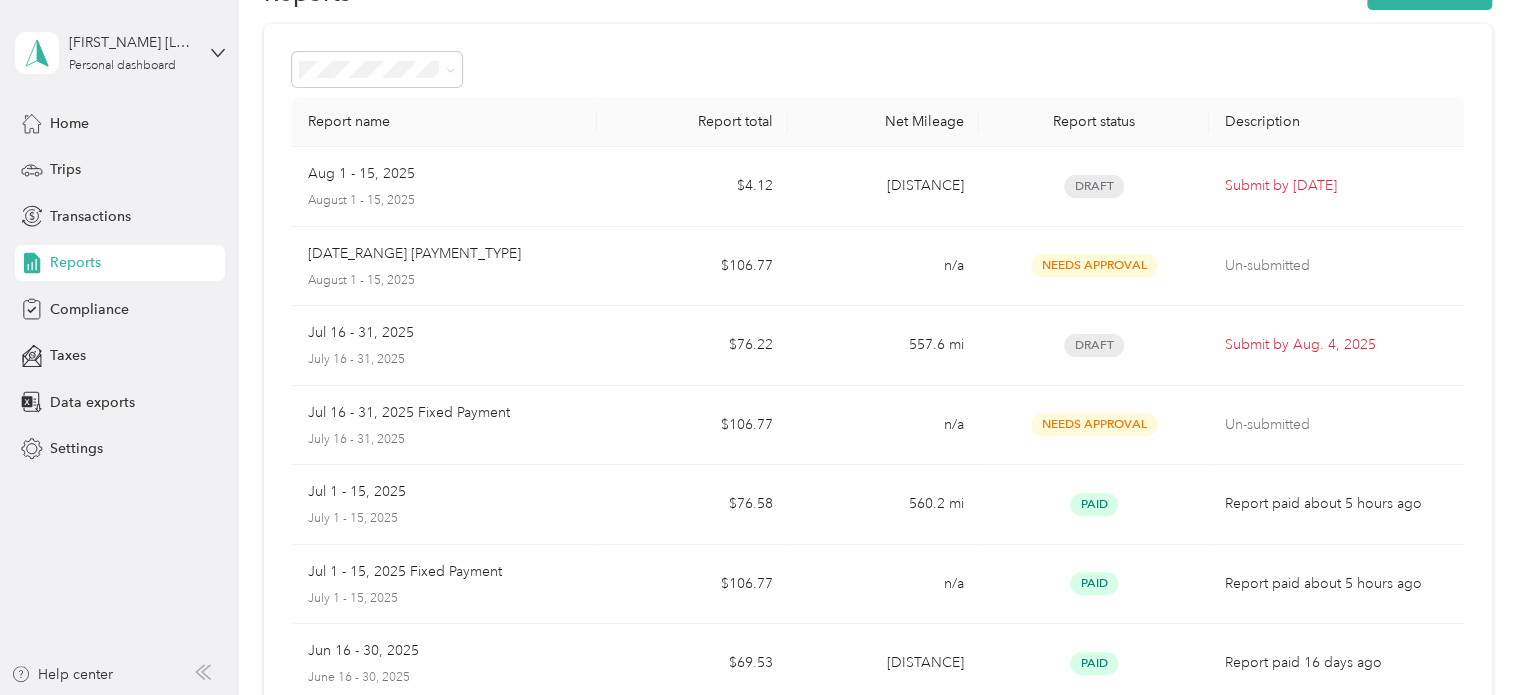 scroll, scrollTop: 84, scrollLeft: 0, axis: vertical 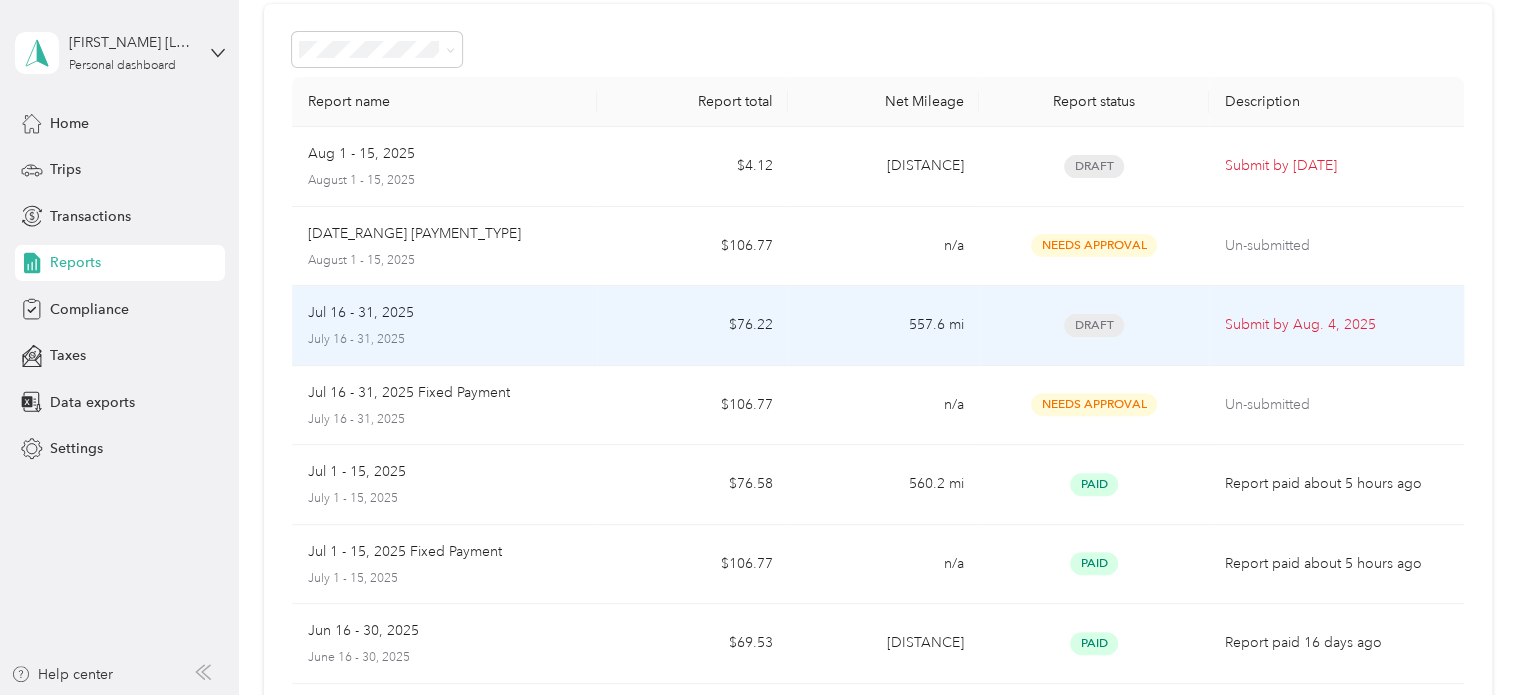 click on "Submit  by   Aug. 4, 2025" at bounding box center [1336, 325] 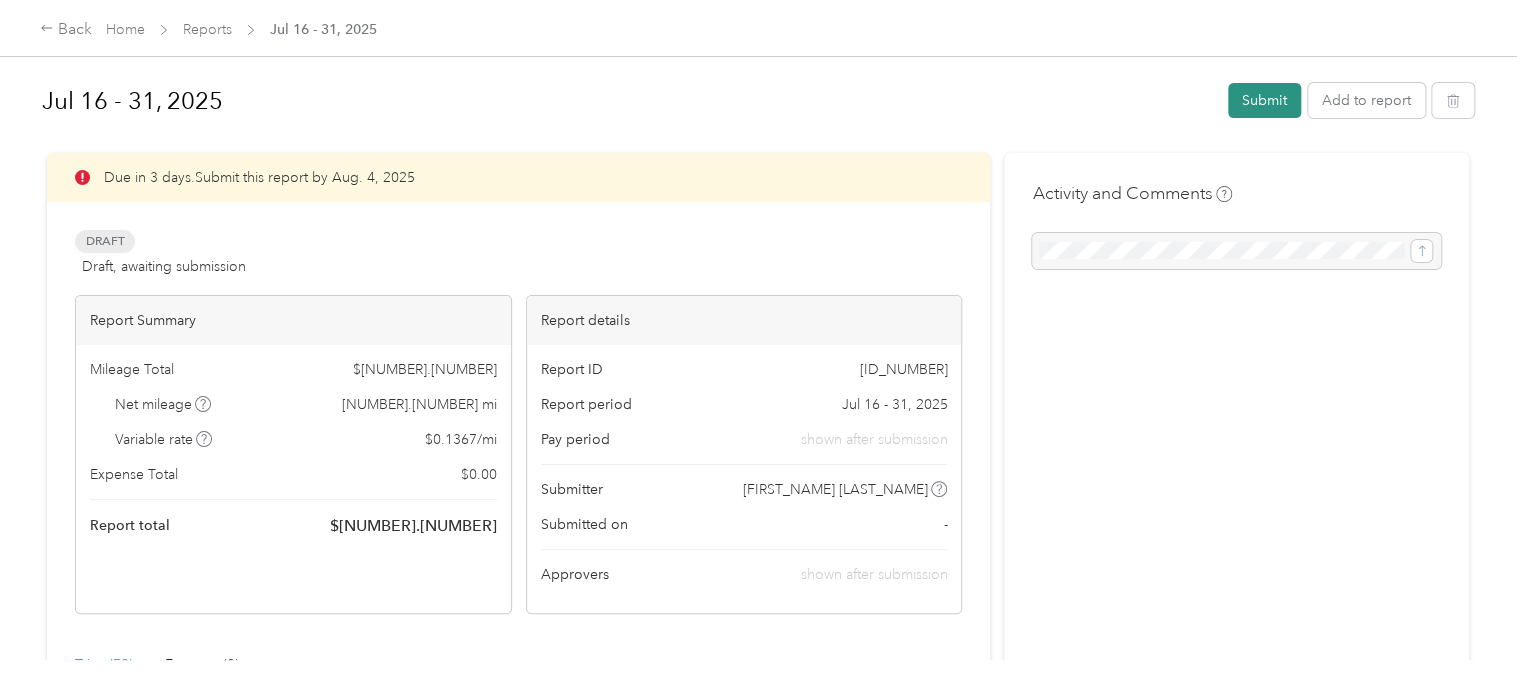 click on "Submit" at bounding box center [1264, 100] 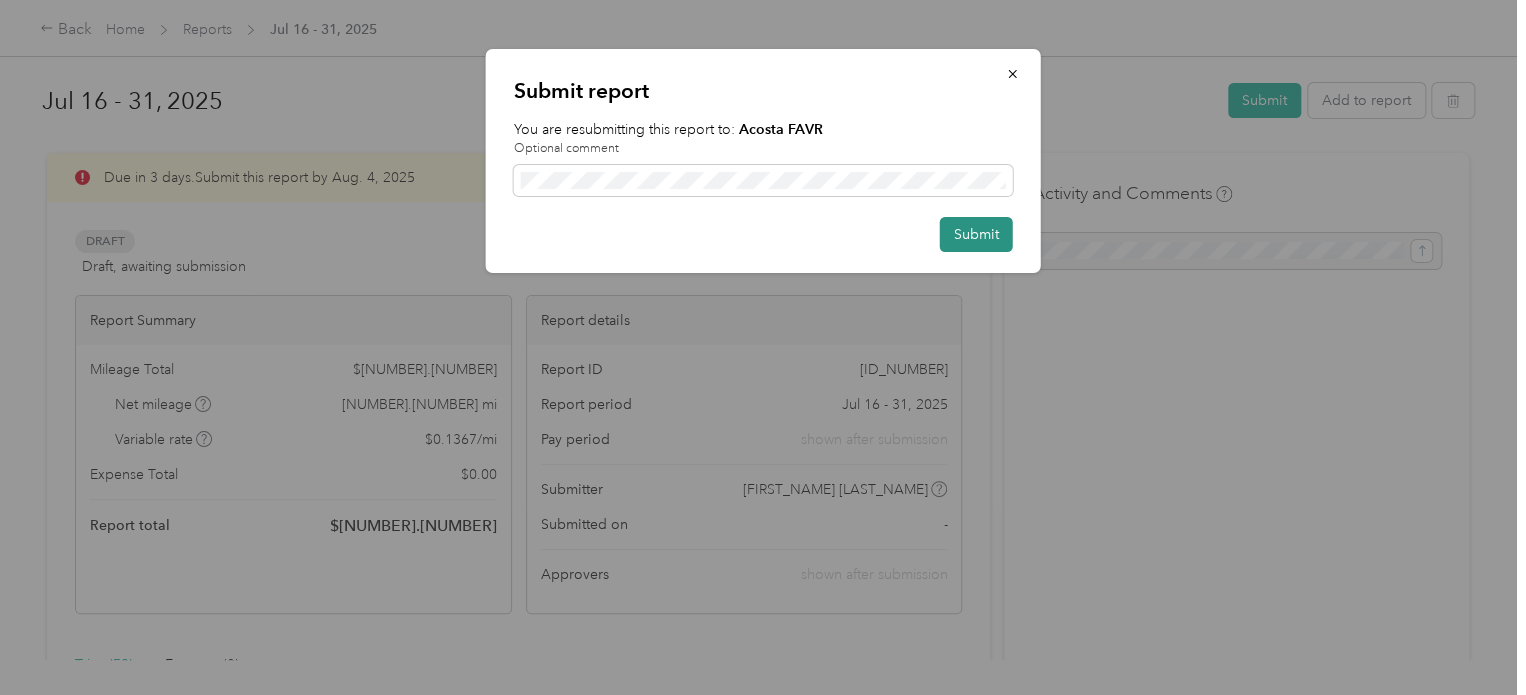 click on "Submit" at bounding box center [976, 234] 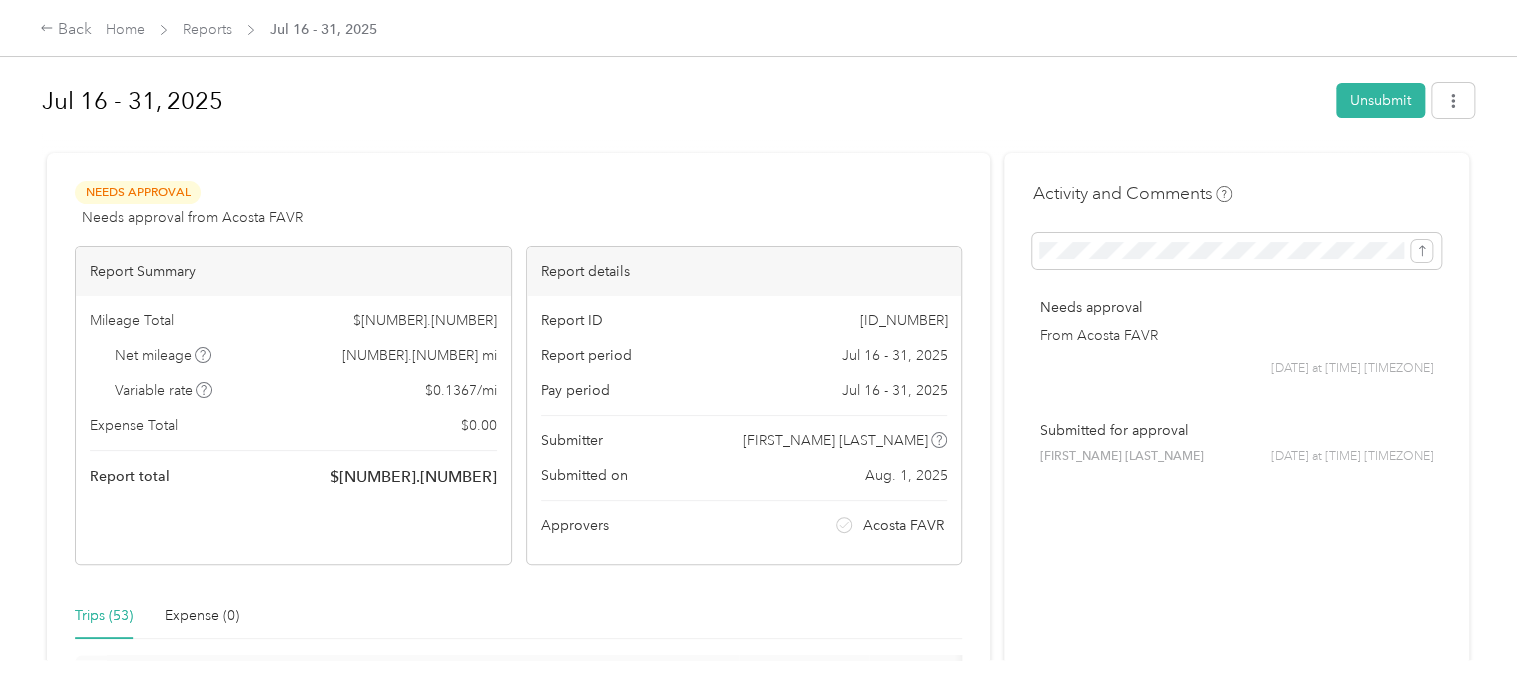 click at bounding box center [758, 144] 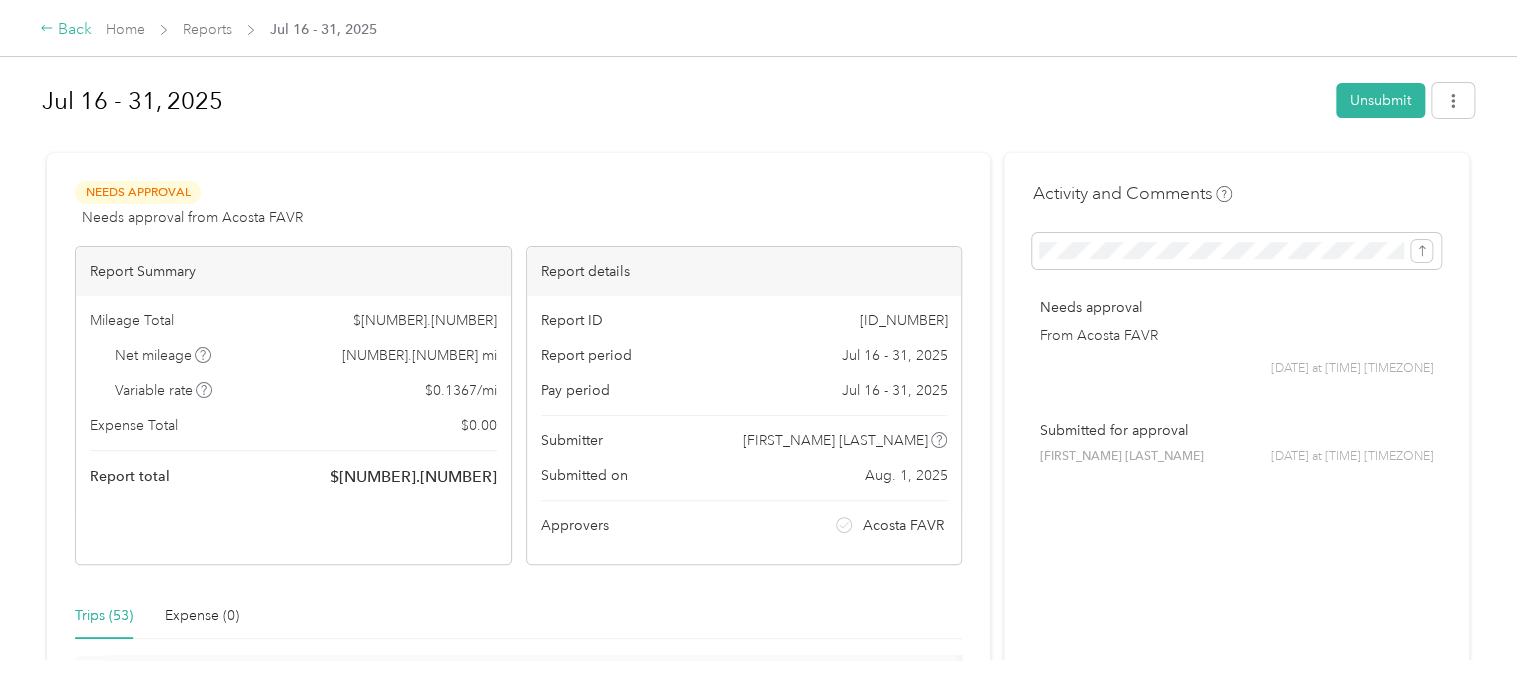 click 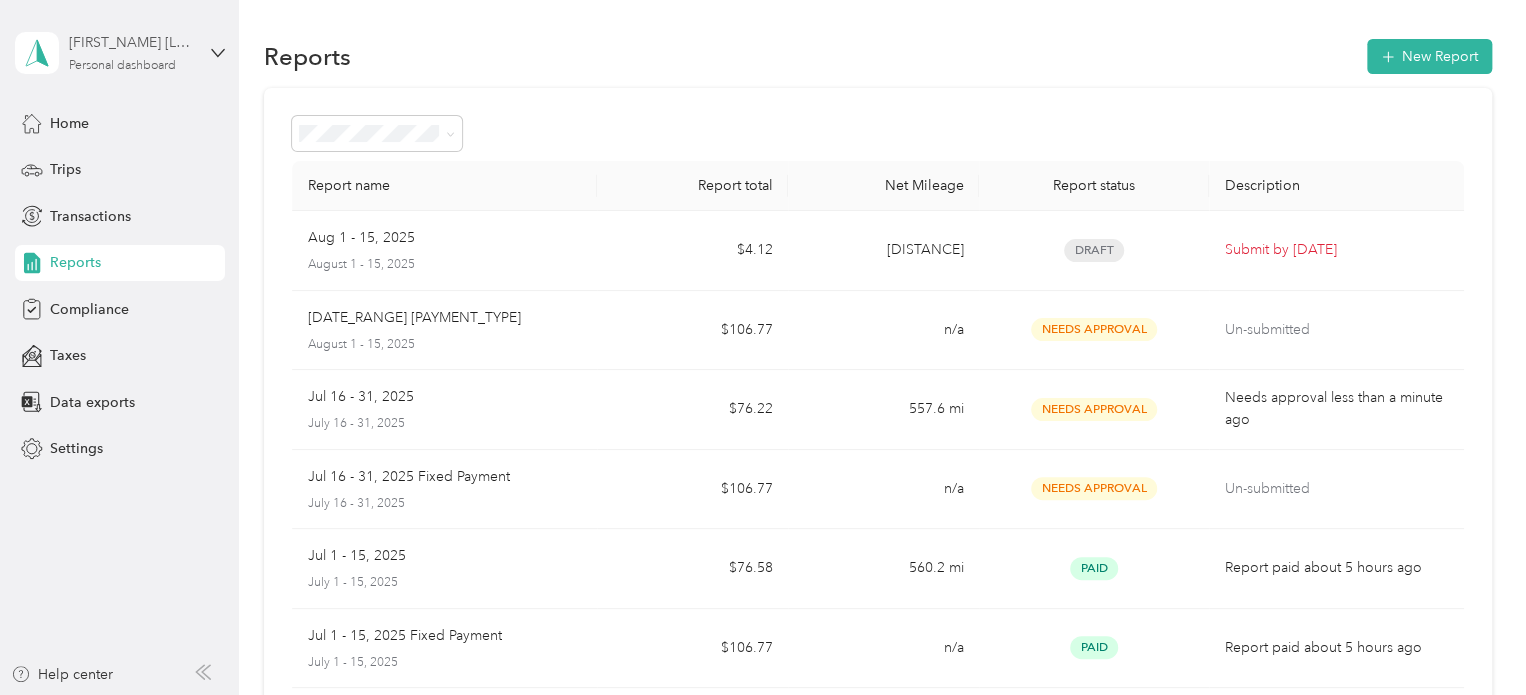 click on "[FIRST_NAME] [LAST_NAME] [PERSONAL_DASHBOARD]" at bounding box center [131, 52] 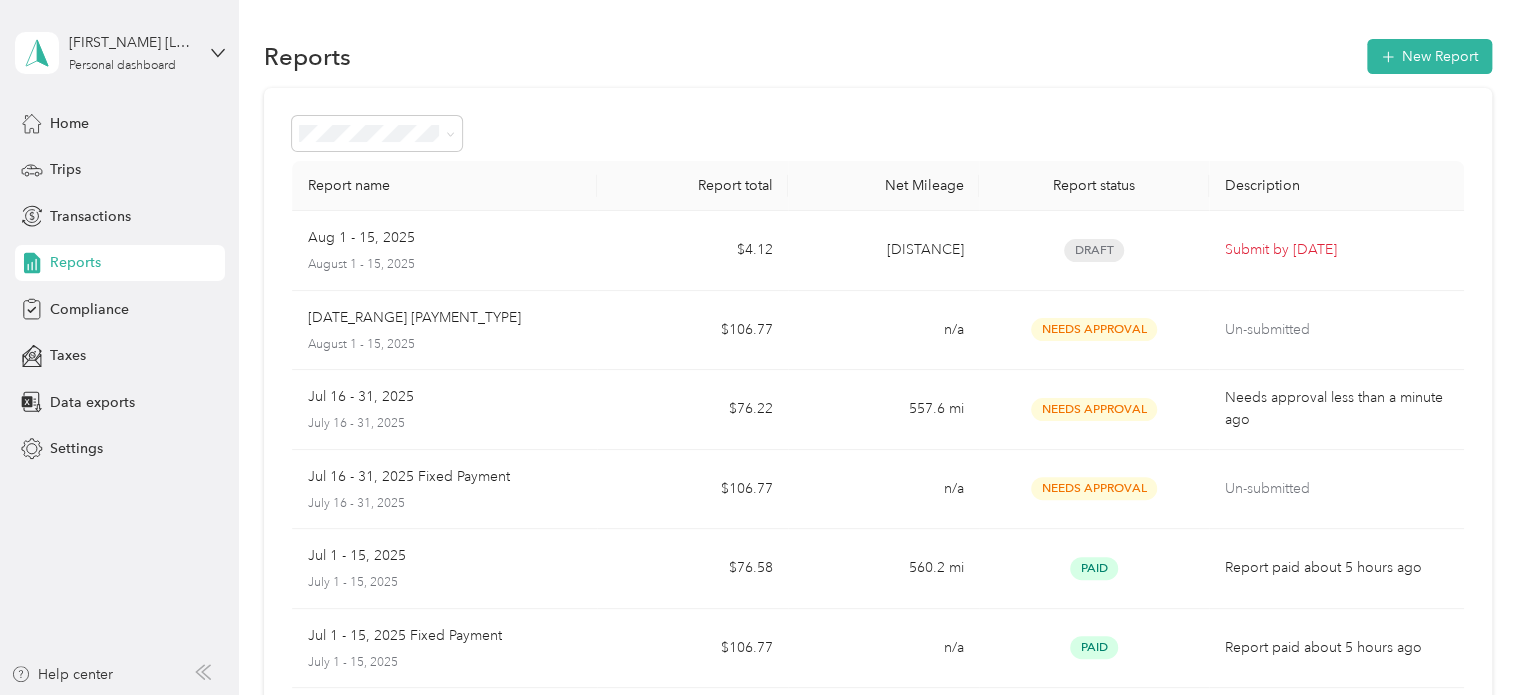 click on "Log out" at bounding box center [167, 153] 